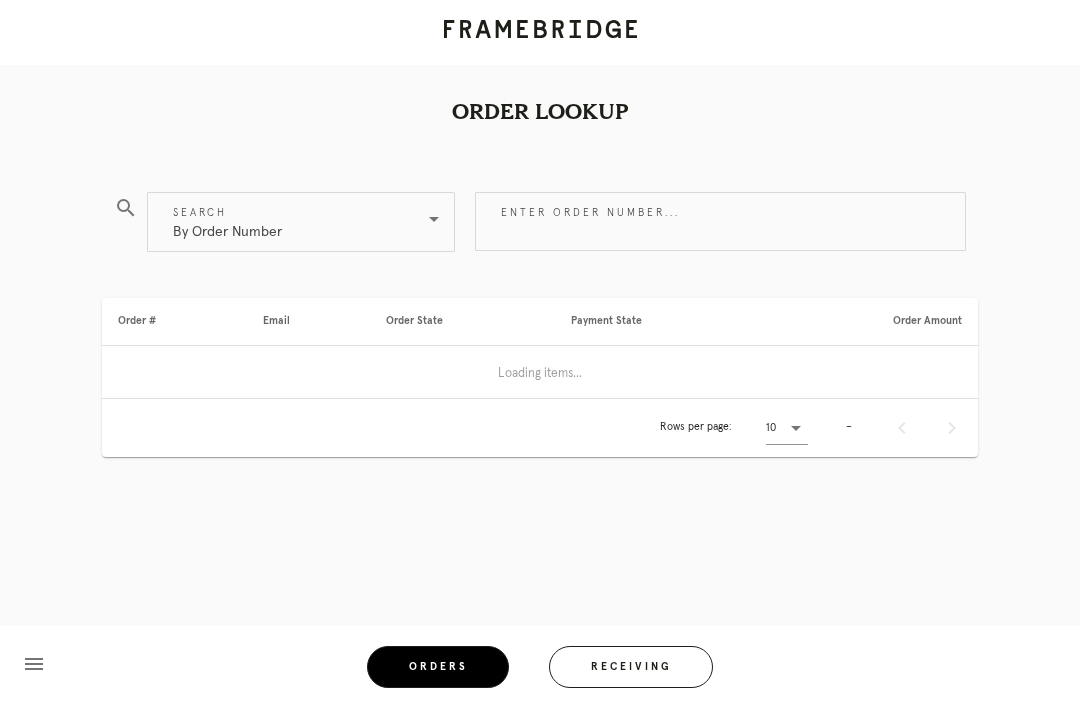 scroll, scrollTop: 0, scrollLeft: 0, axis: both 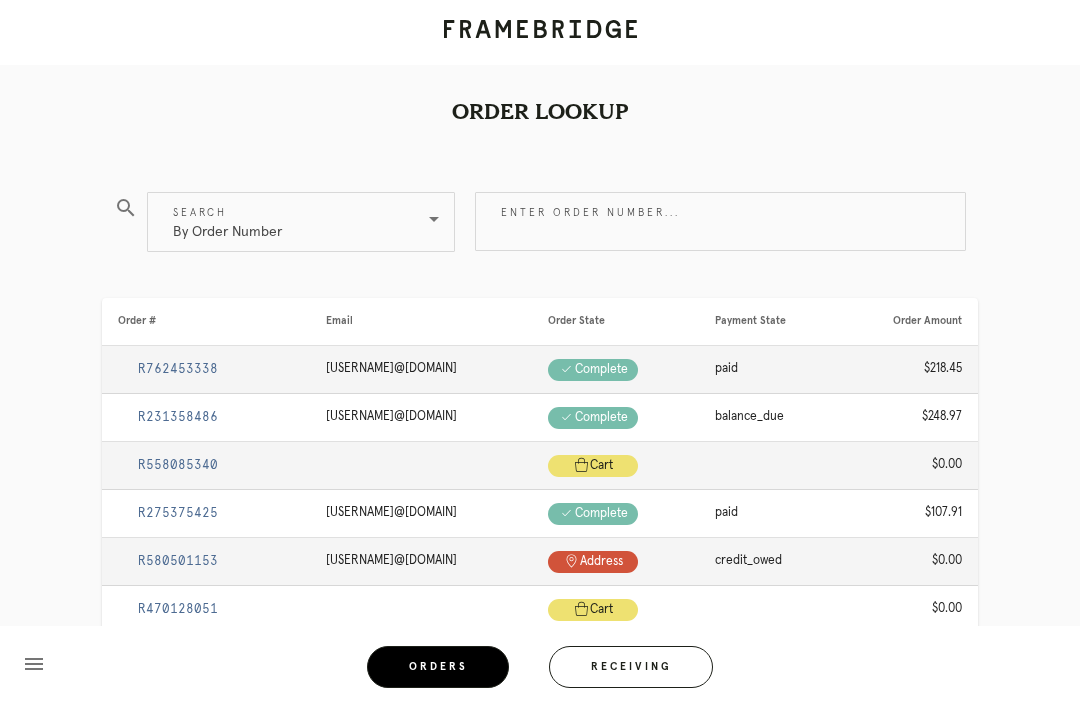 click on "Enter order number..." at bounding box center [720, 221] 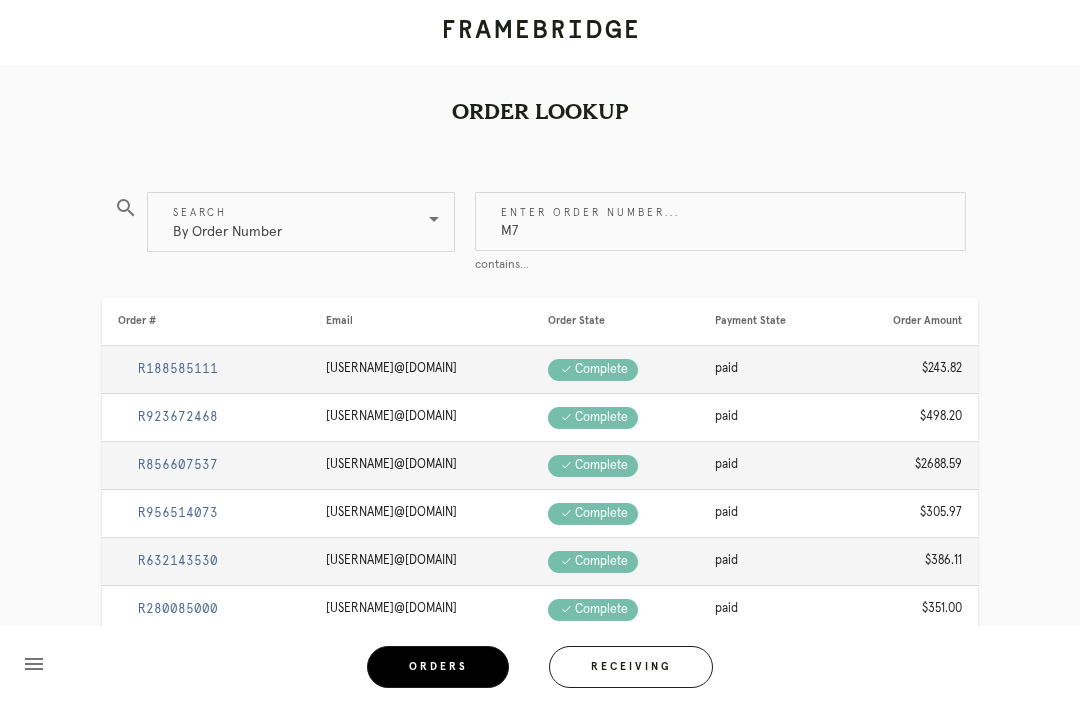 type on "M" 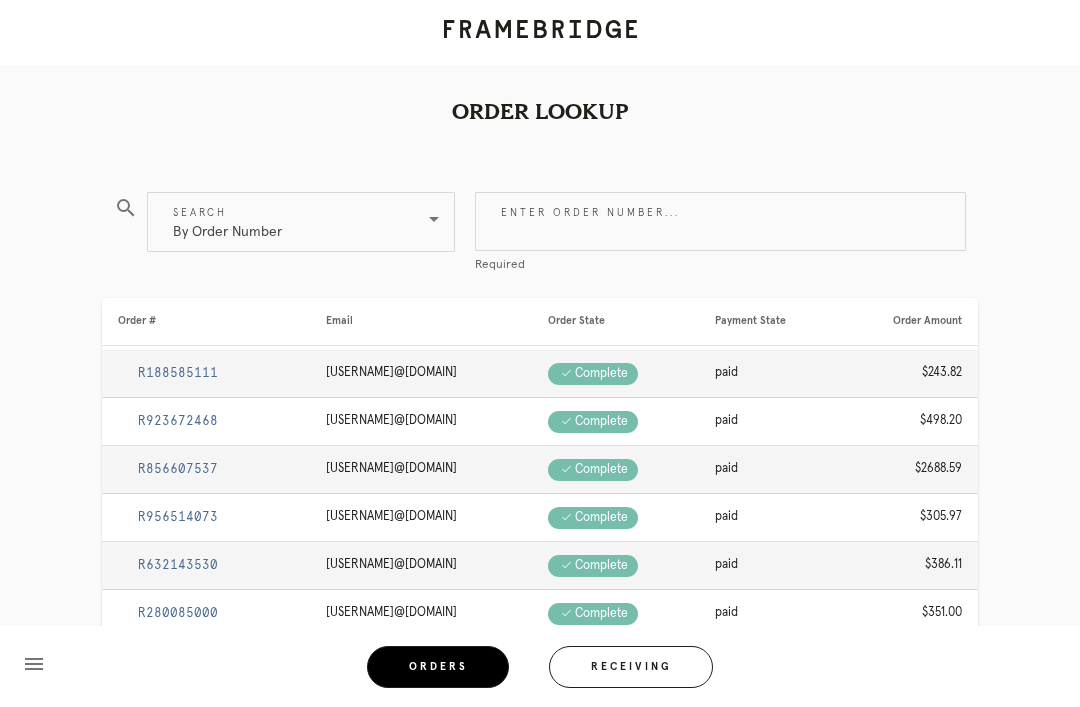 click on "By Order Number" at bounding box center (287, 222) 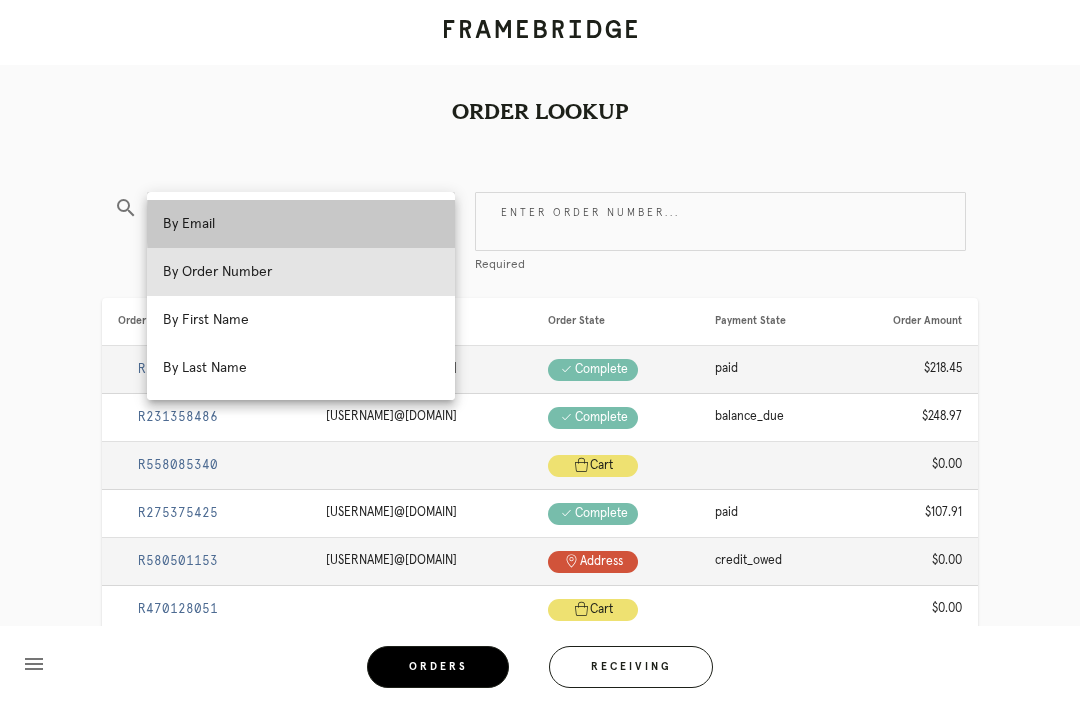 click on "By Email" at bounding box center [301, 224] 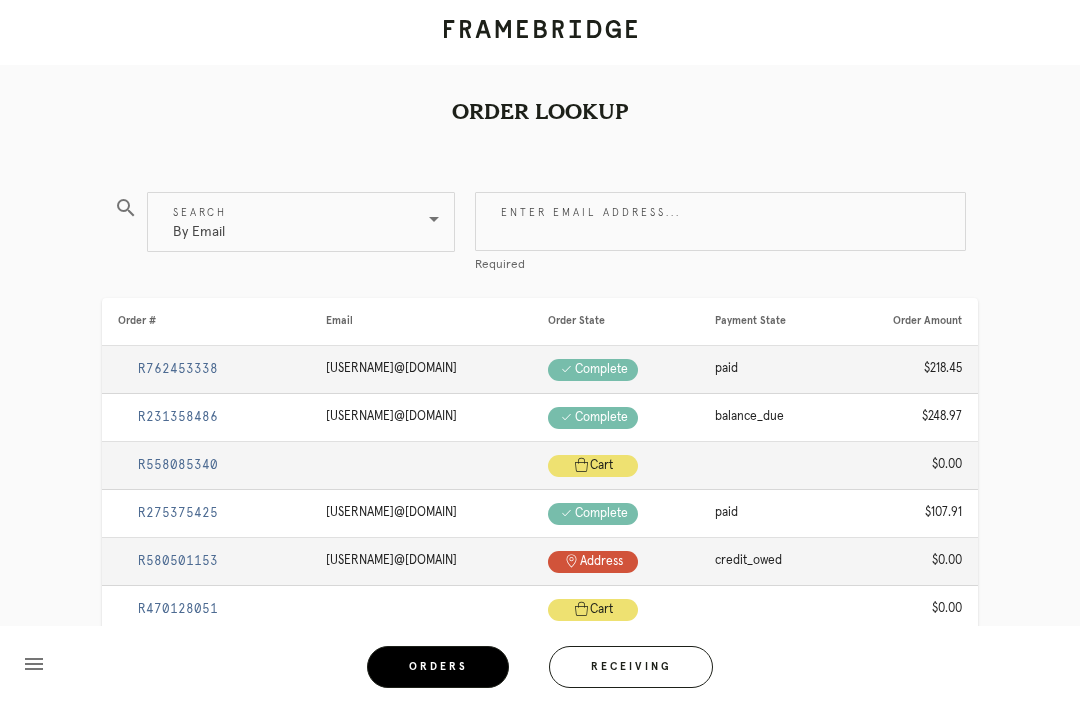 click on "Enter email address..." at bounding box center [720, 221] 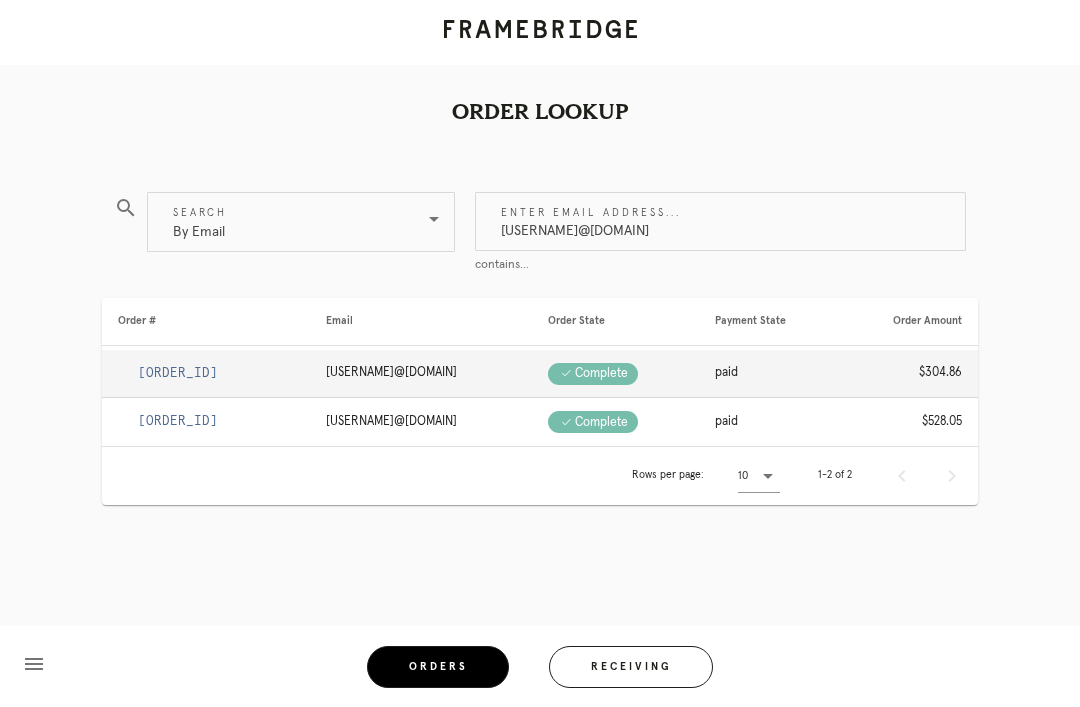 type on "Nrosen96@gmail.com" 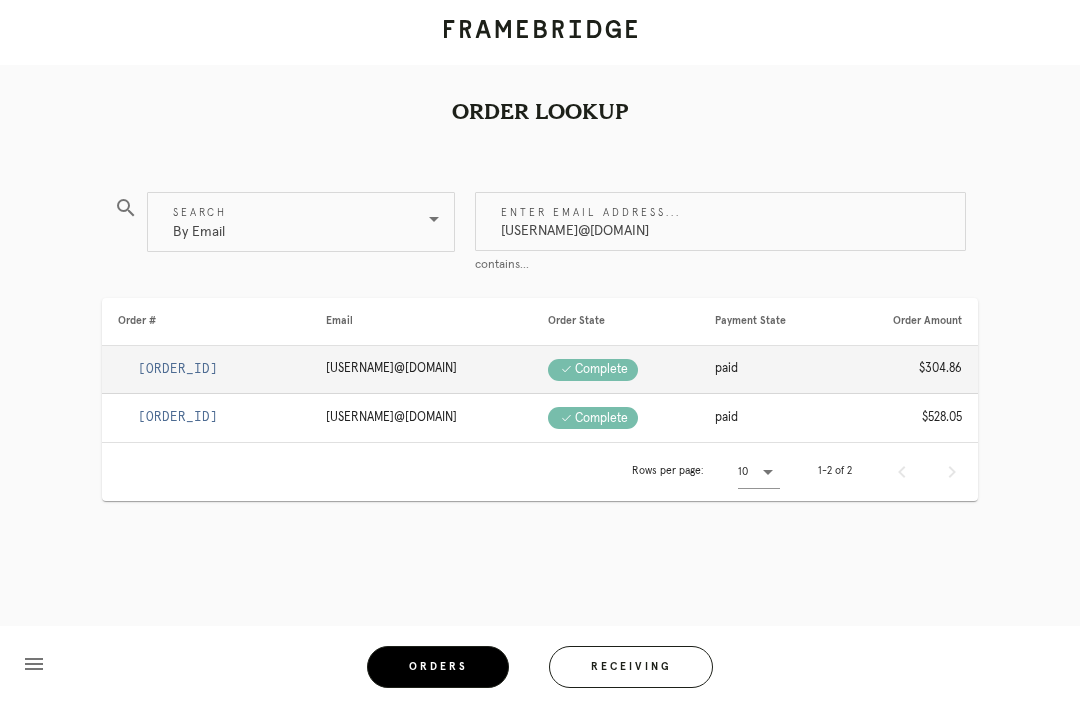 click on "R545675698" at bounding box center (206, 370) 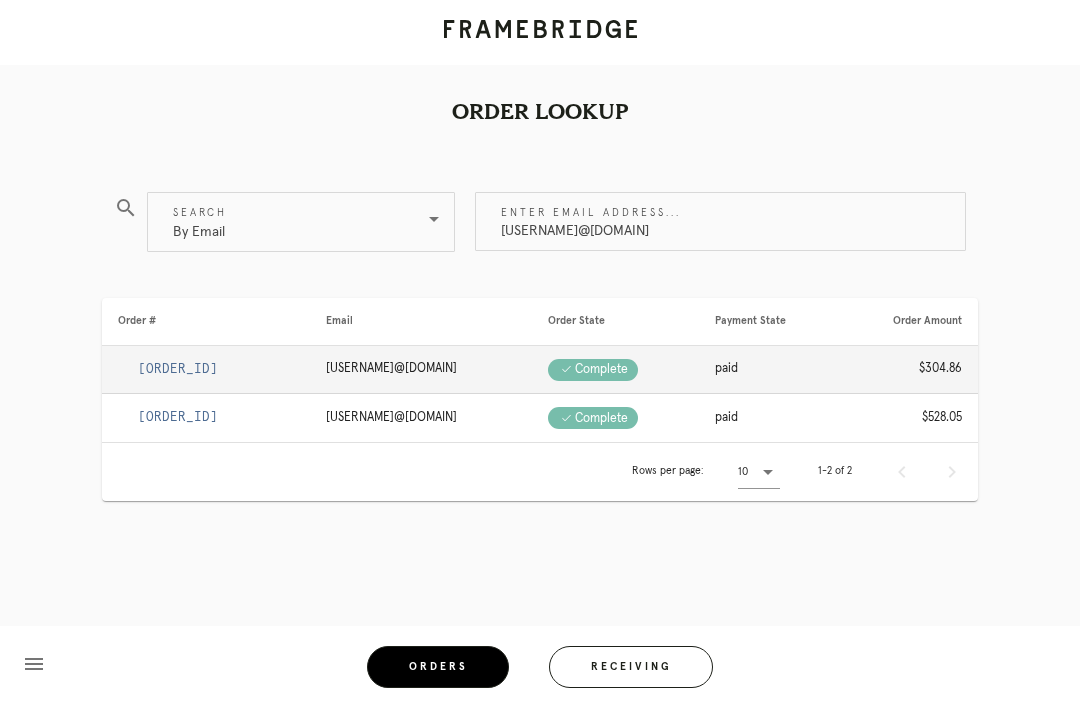 click on "R545675698" at bounding box center (178, 369) 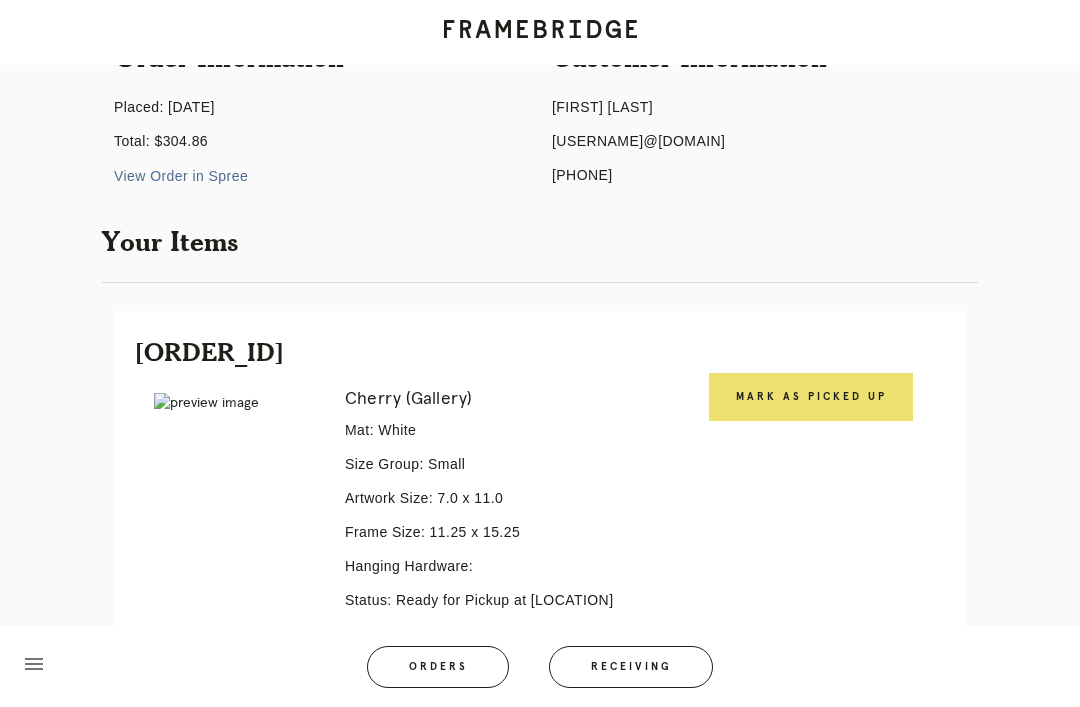 scroll, scrollTop: 266, scrollLeft: 0, axis: vertical 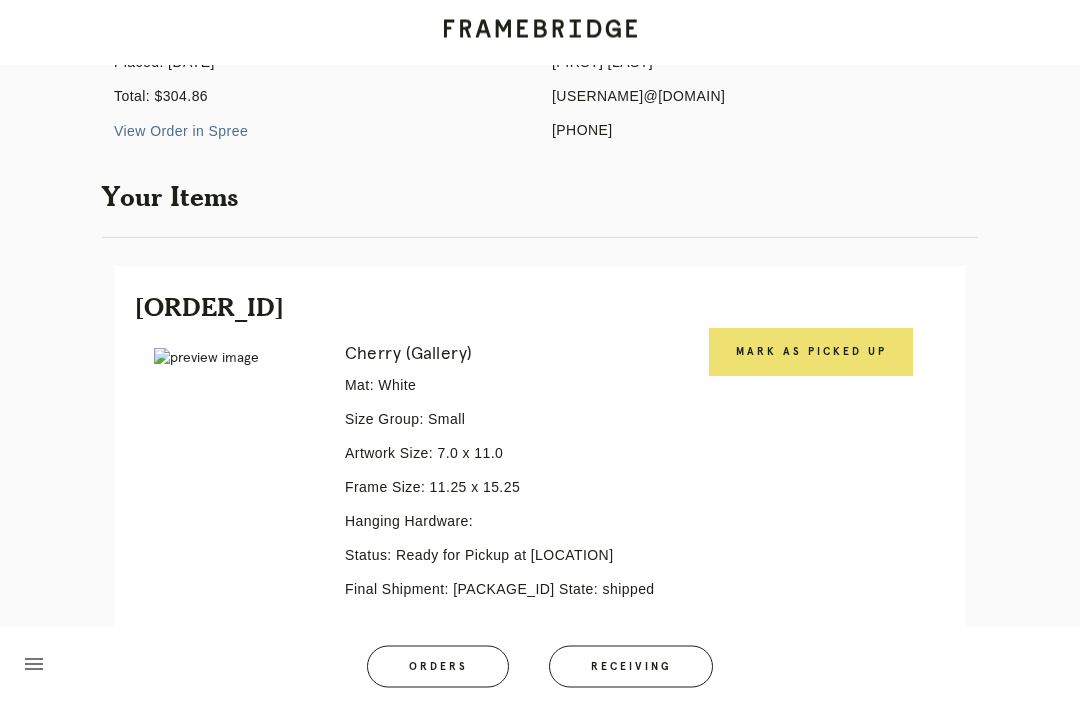 click on "Mark as Picked Up" at bounding box center (811, 353) 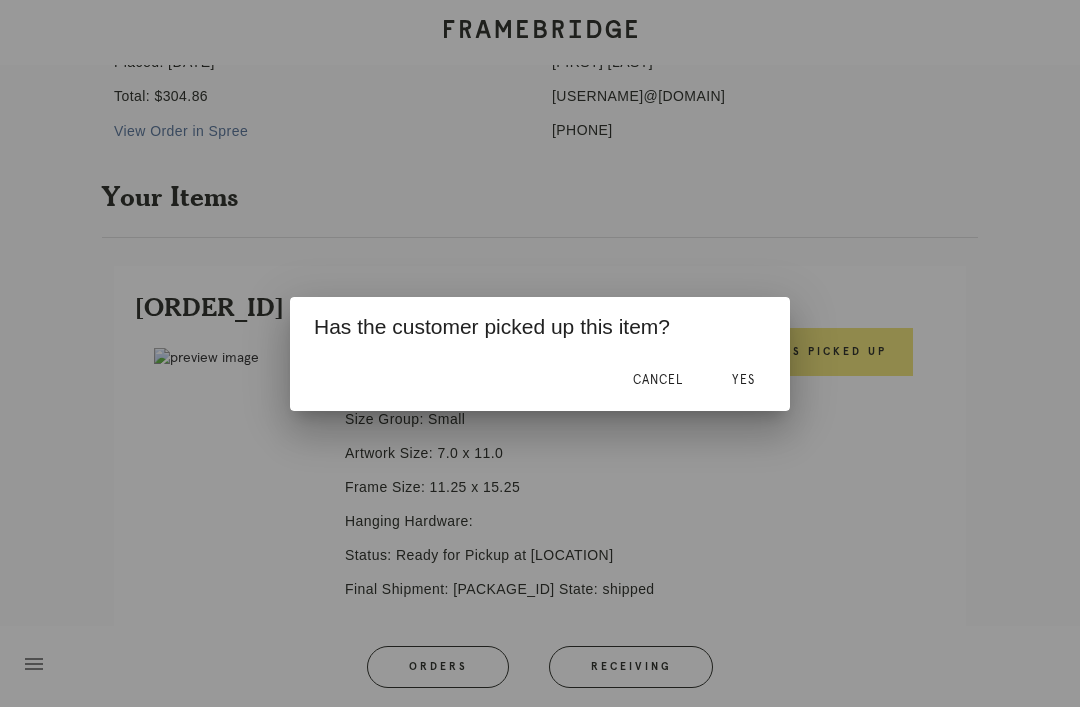 click on "Yes" at bounding box center (743, 380) 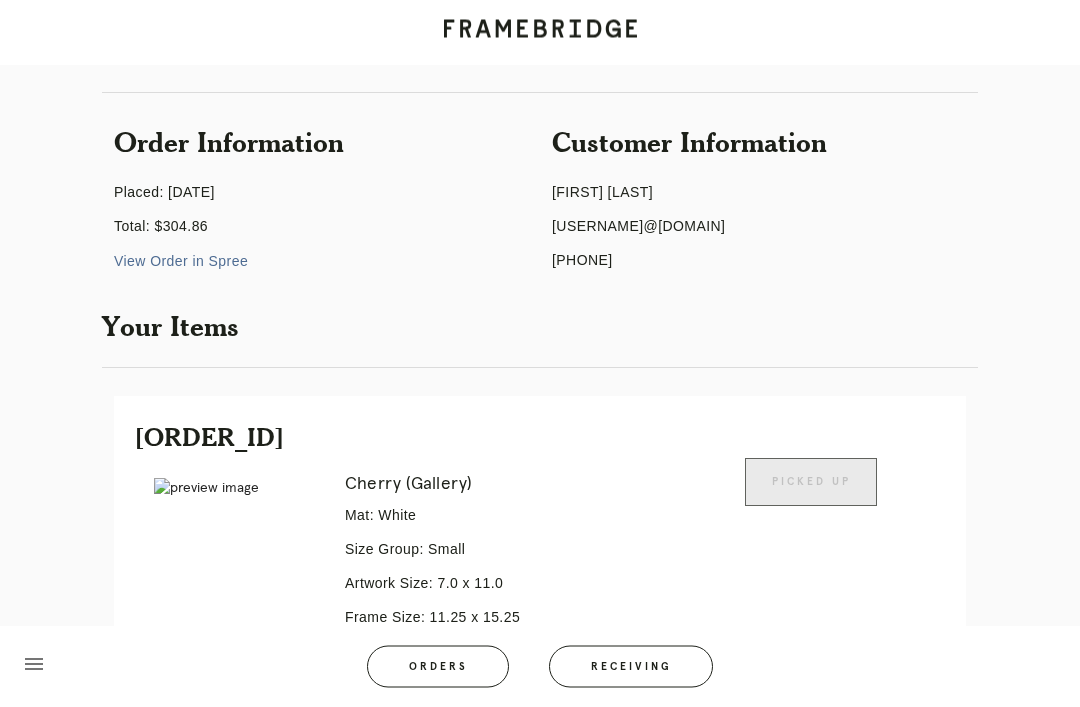 scroll, scrollTop: 141, scrollLeft: 0, axis: vertical 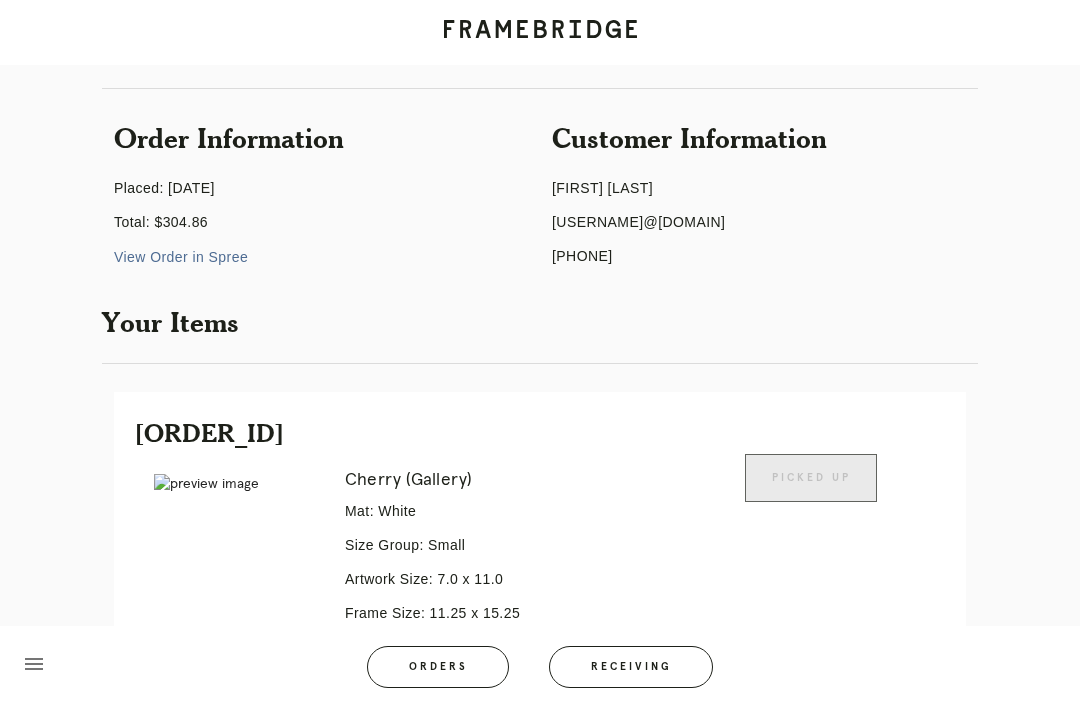 click on "Orders" at bounding box center [438, 667] 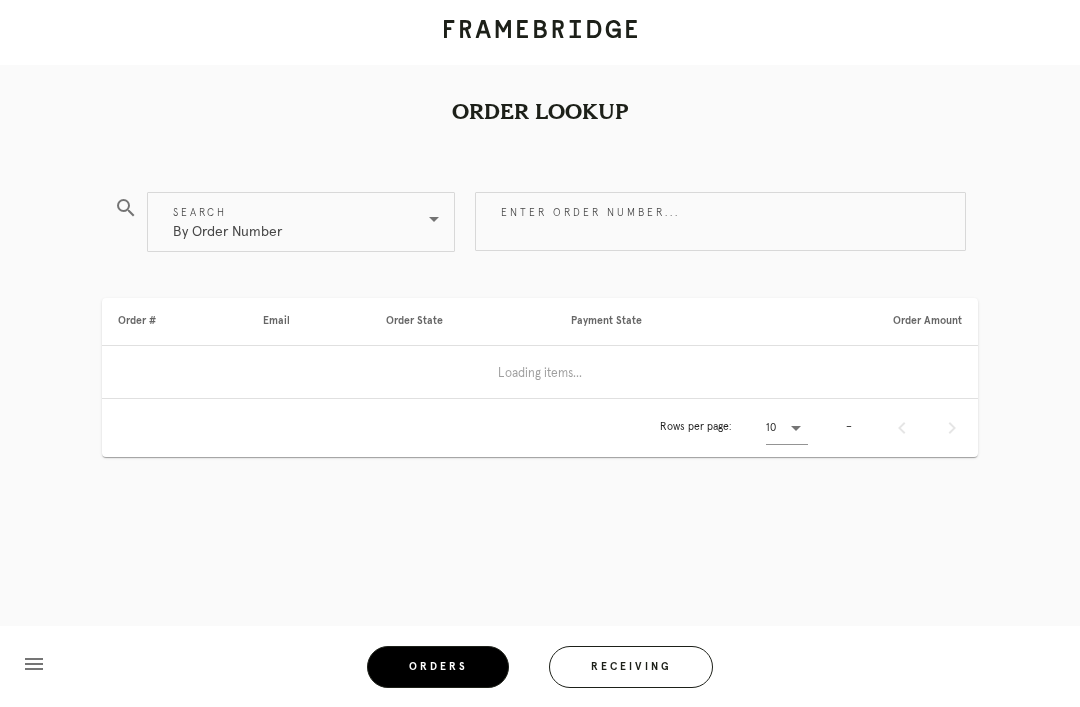click on "Receiving" at bounding box center [631, 667] 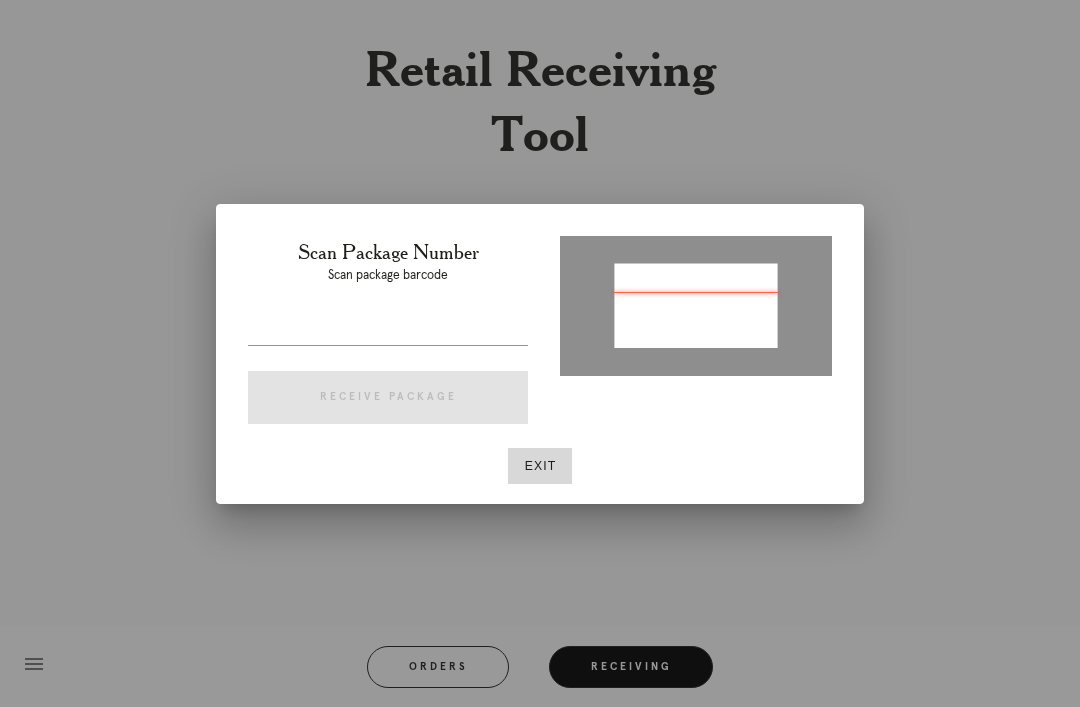 type on "P276311903812544" 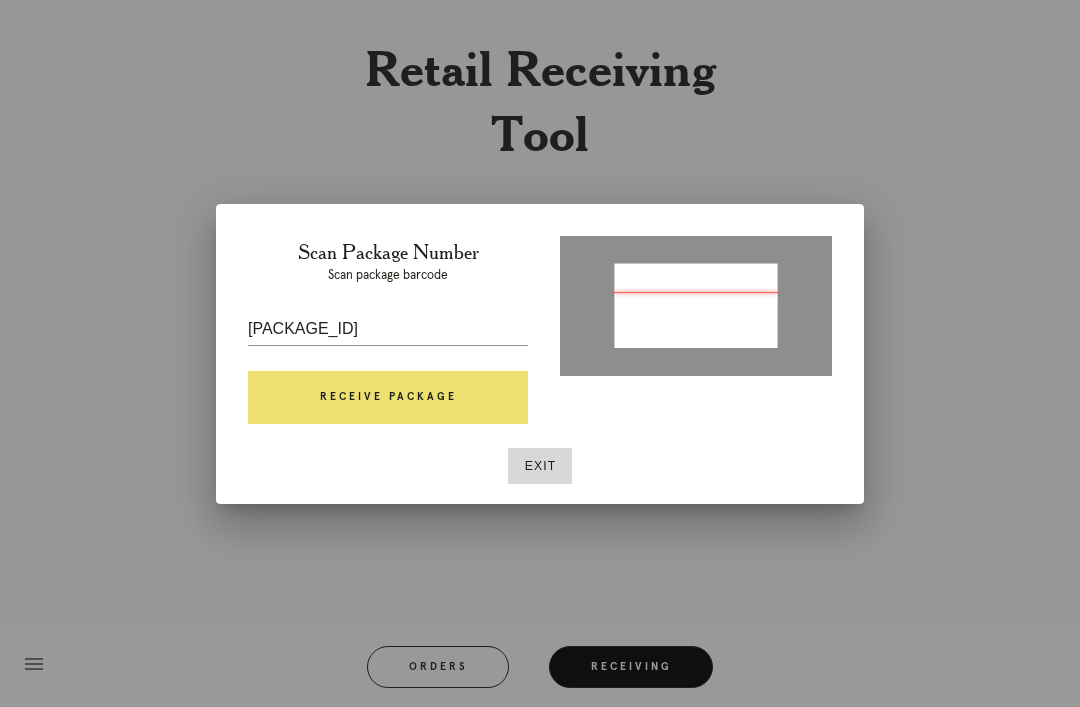 click on "Scan Package Number   Scan package barcode   P276311903812544   Receive Package" at bounding box center (388, 336) 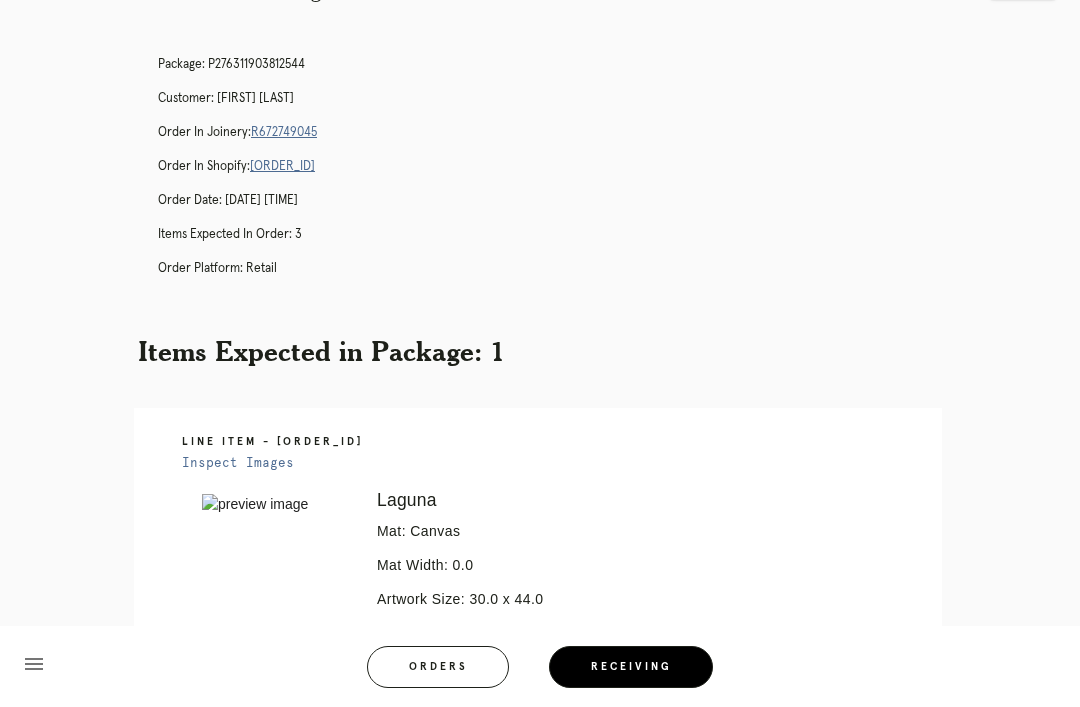 scroll, scrollTop: 76, scrollLeft: 0, axis: vertical 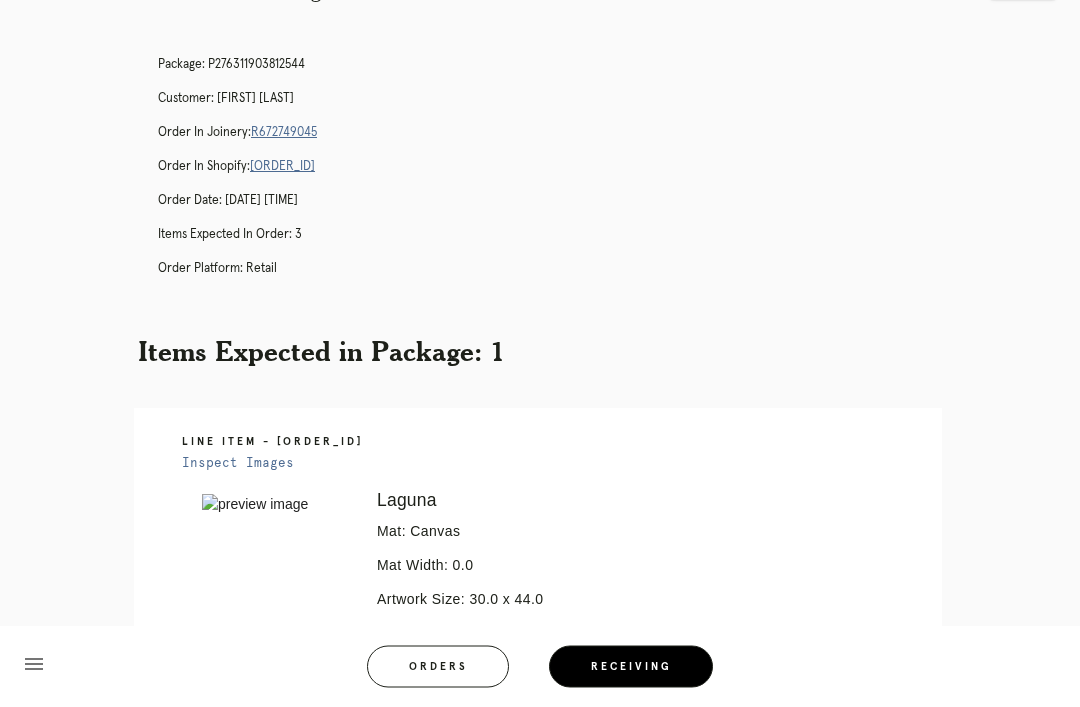 click on "R672749045" at bounding box center (284, 133) 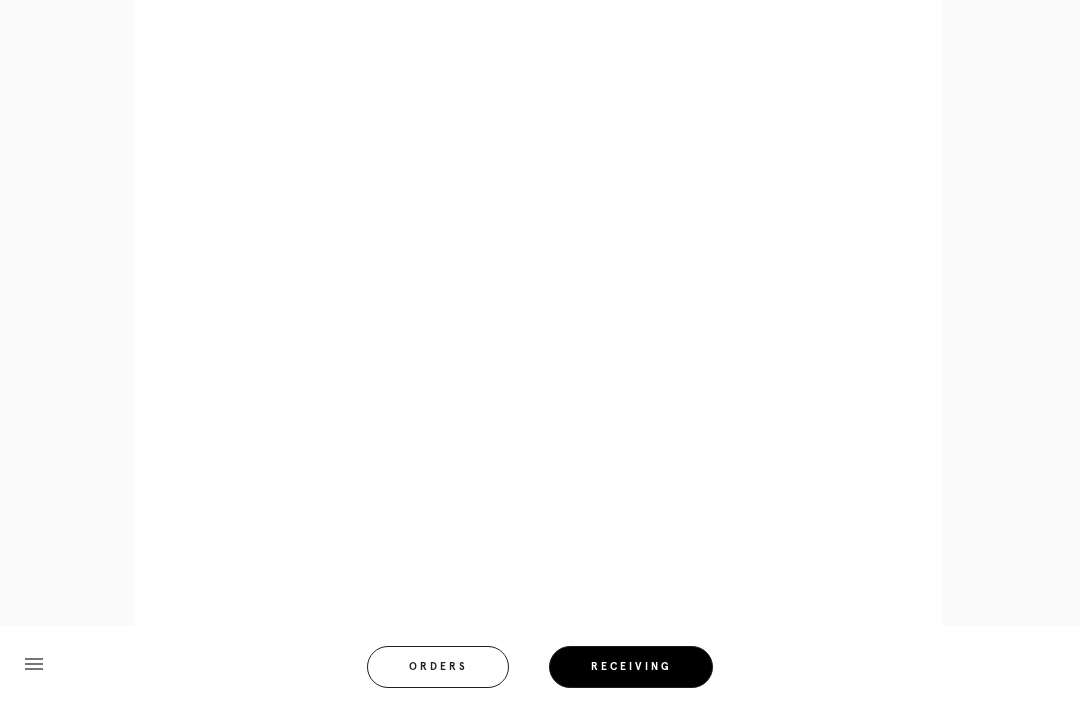 scroll, scrollTop: 1018, scrollLeft: 0, axis: vertical 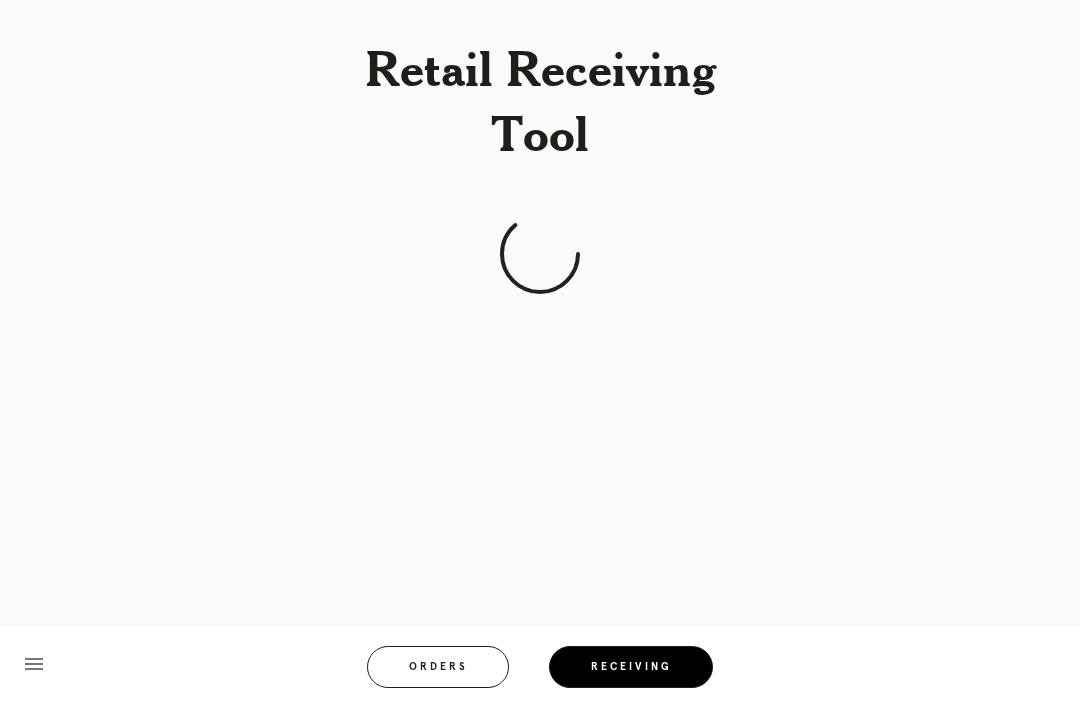 click on "Orders" at bounding box center (438, 667) 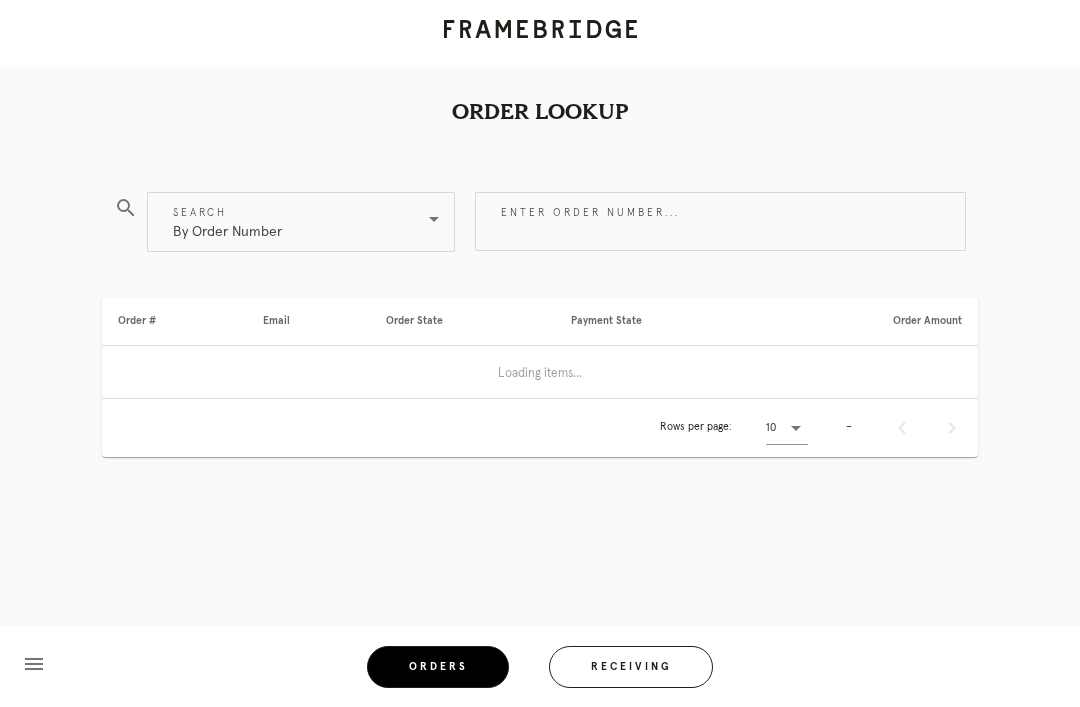 click on "Orders" at bounding box center [438, 667] 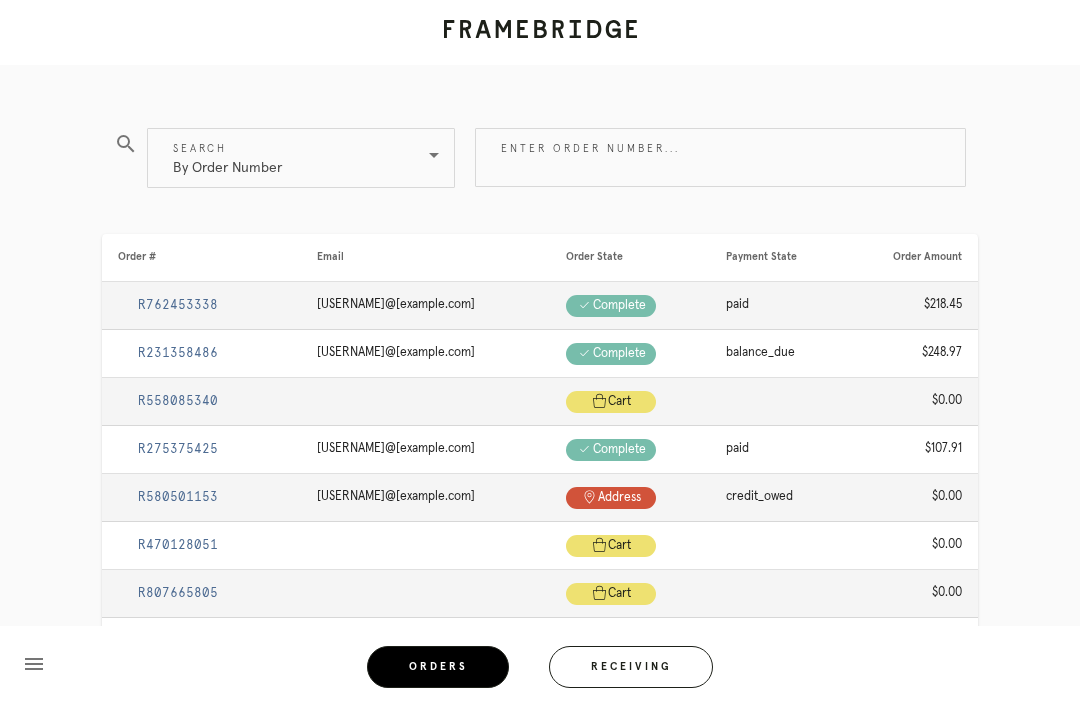 click on "Receiving" at bounding box center [631, 667] 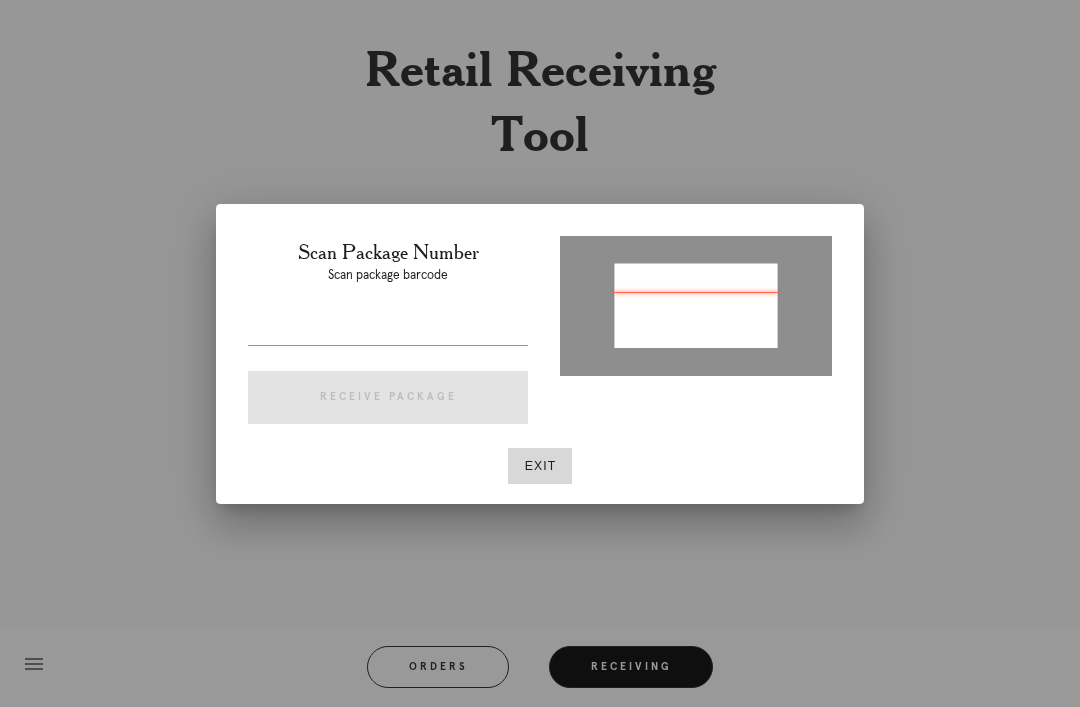 click on "Exit" at bounding box center (540, 466) 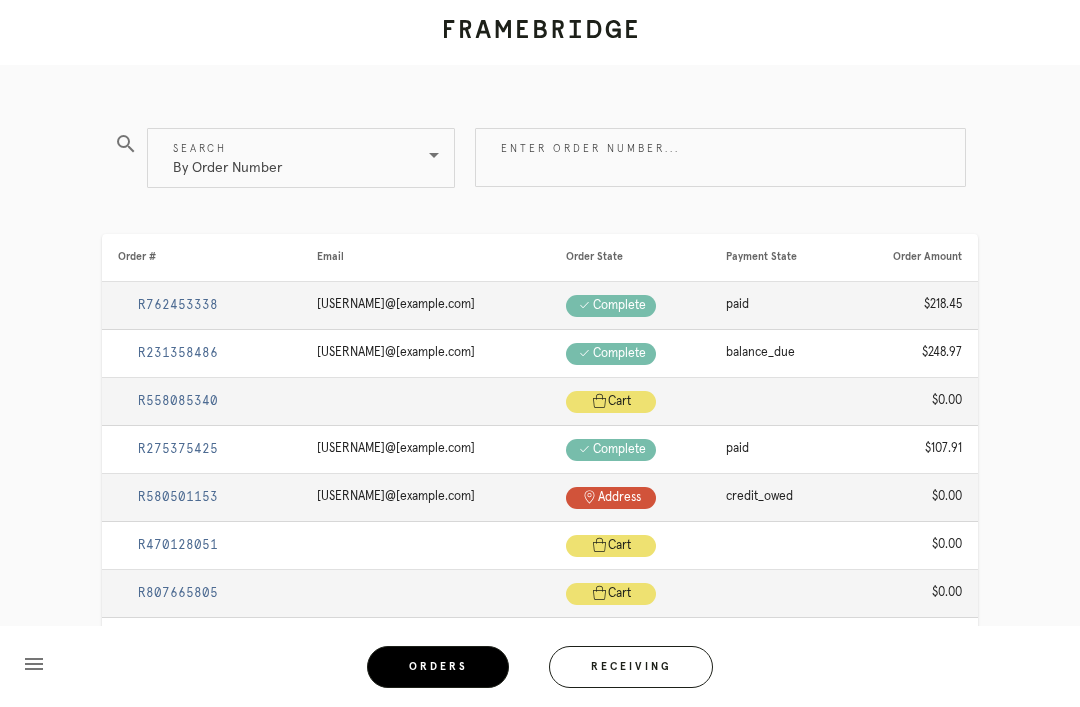 click on "Receiving" at bounding box center [631, 667] 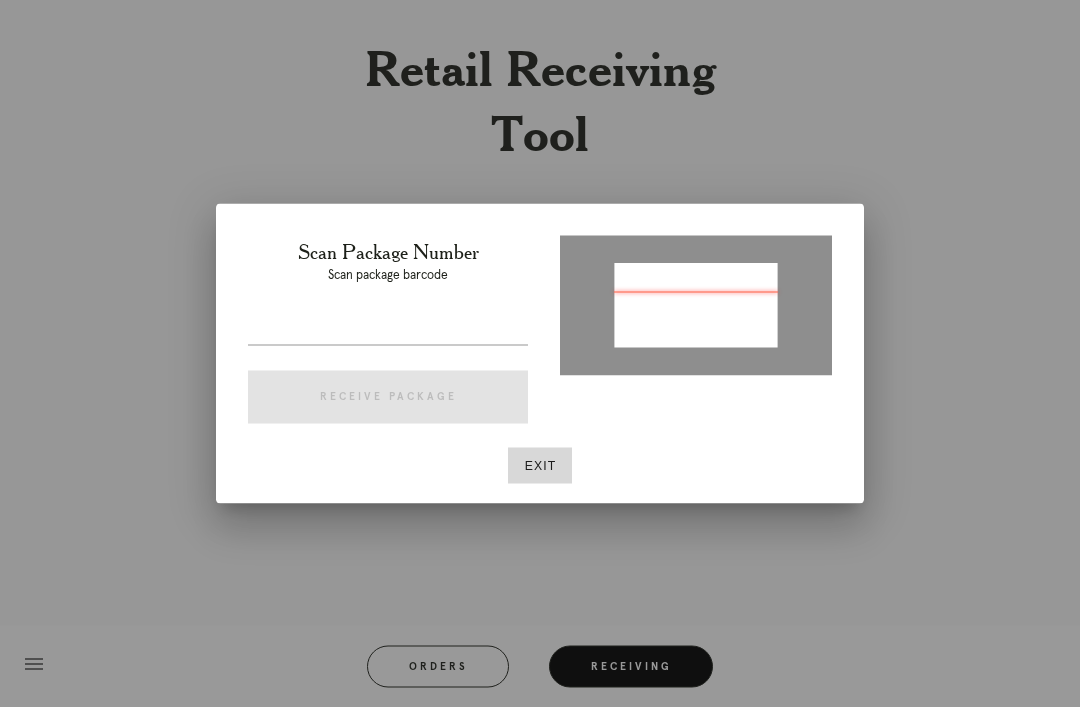 scroll, scrollTop: 0, scrollLeft: 0, axis: both 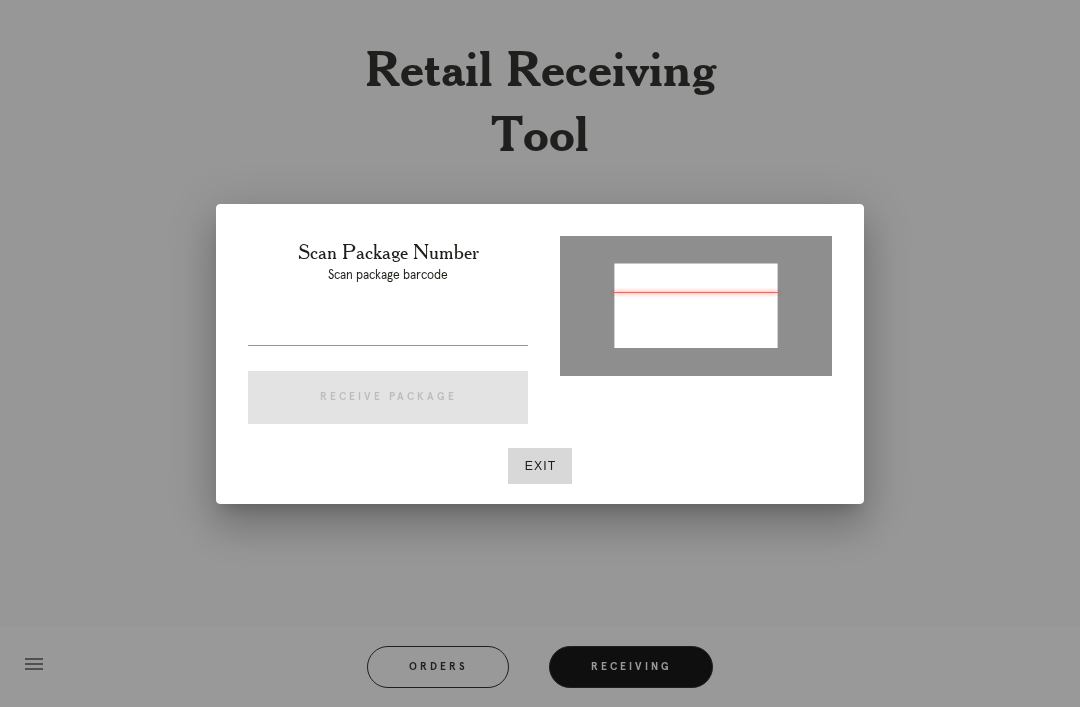 type on "P207840568900122" 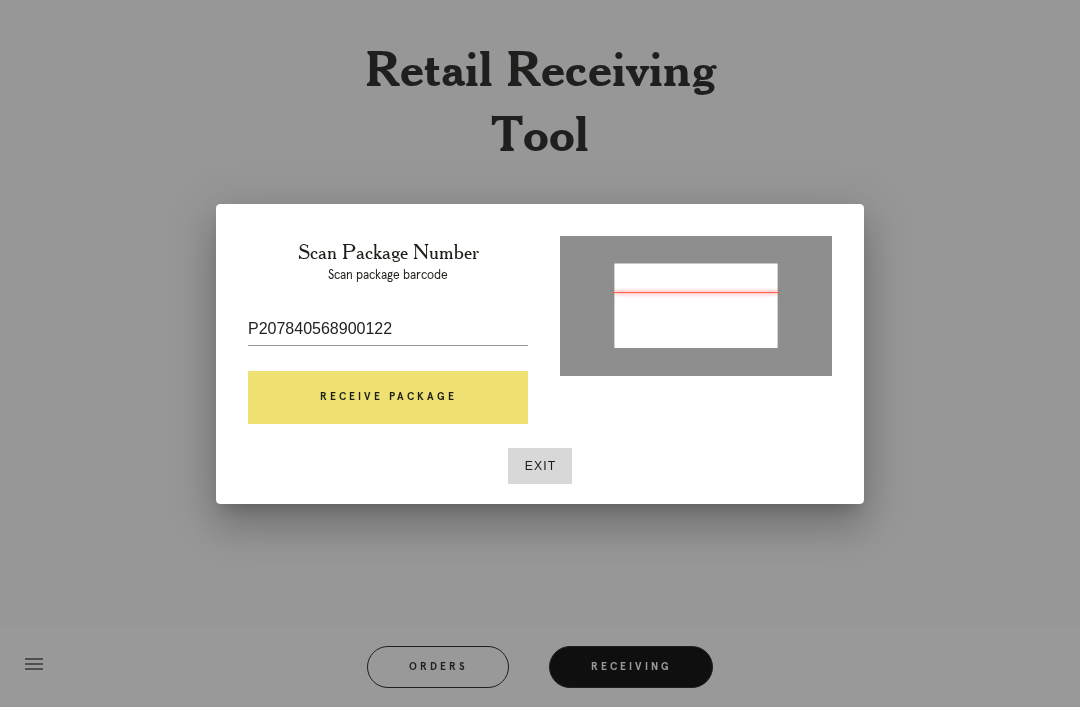 click on "Receive Package" at bounding box center [388, 398] 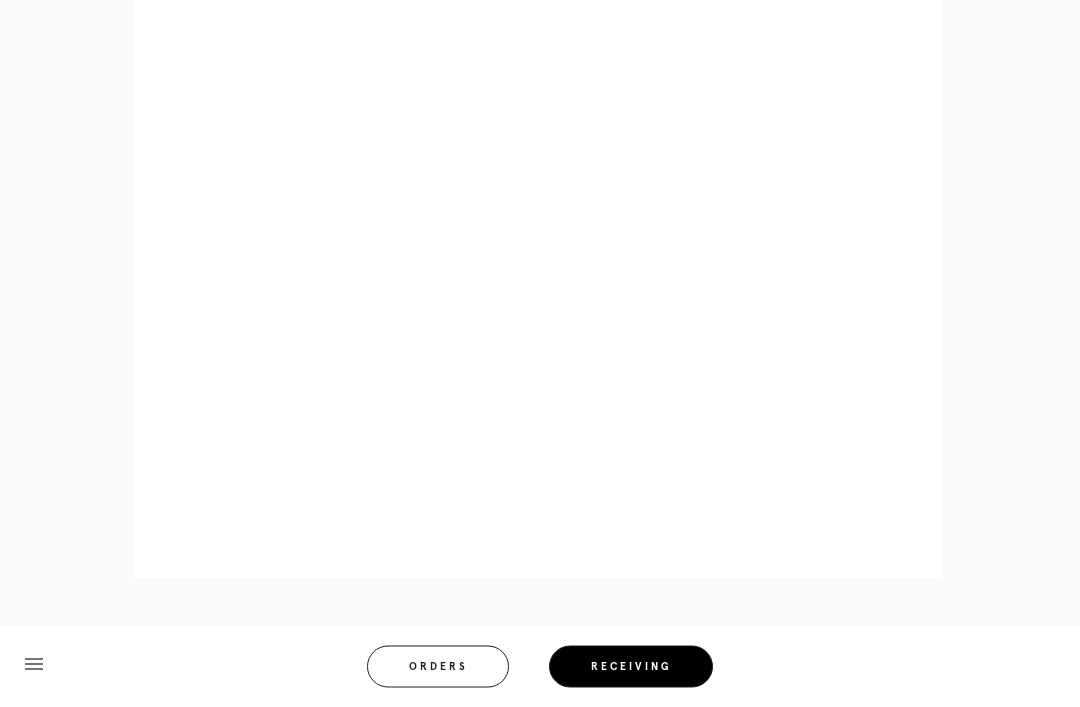 scroll, scrollTop: 858, scrollLeft: 0, axis: vertical 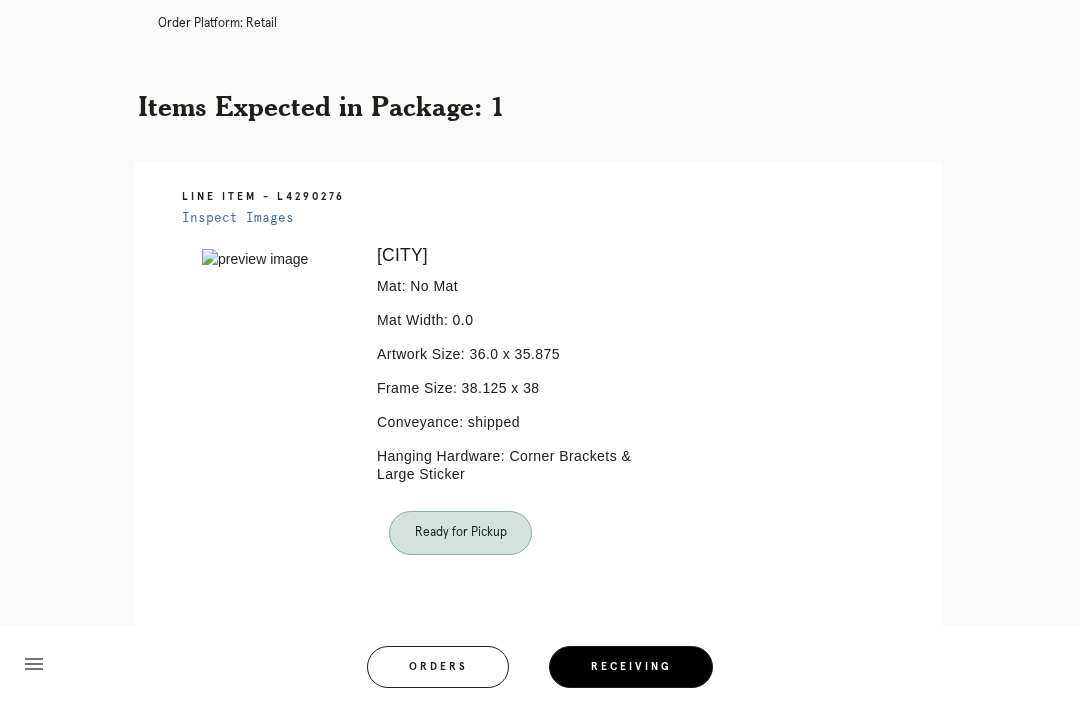 click on "Orders" at bounding box center (438, 661) 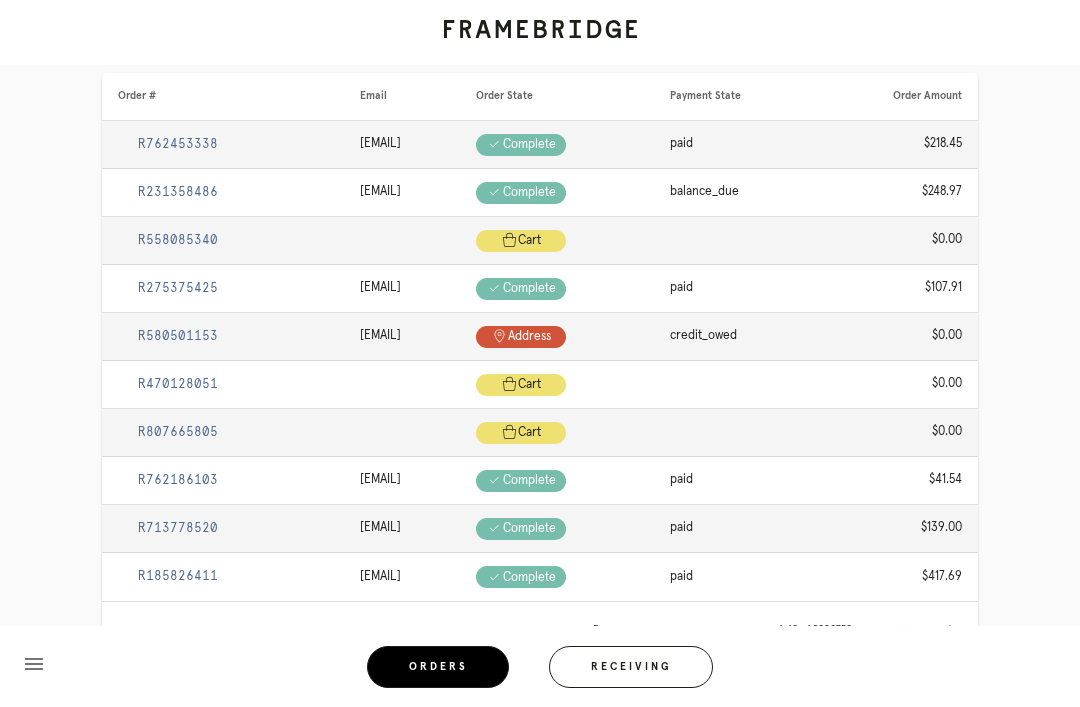 scroll, scrollTop: 276, scrollLeft: 0, axis: vertical 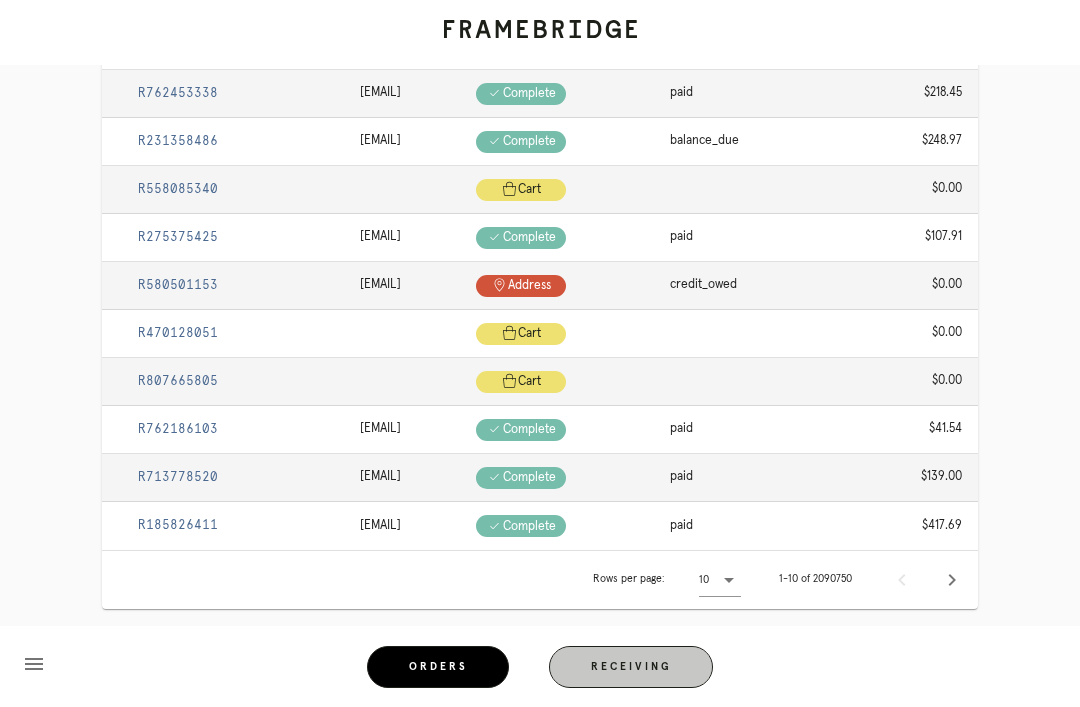 click on "Receiving" at bounding box center [631, 667] 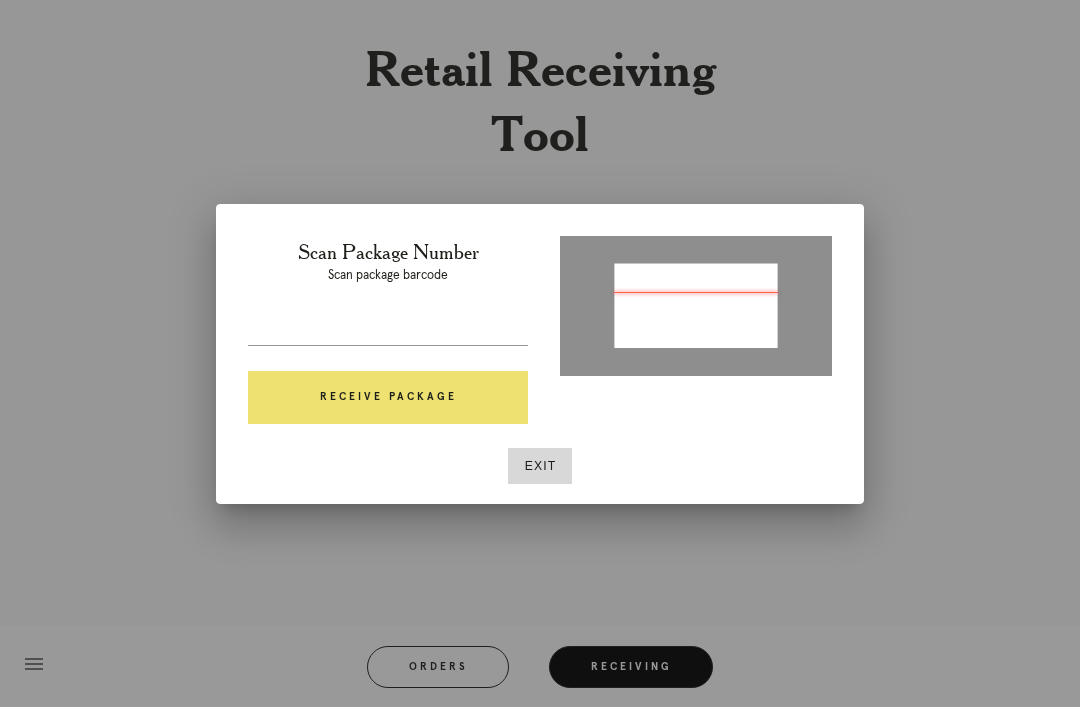type on "P493506578449473" 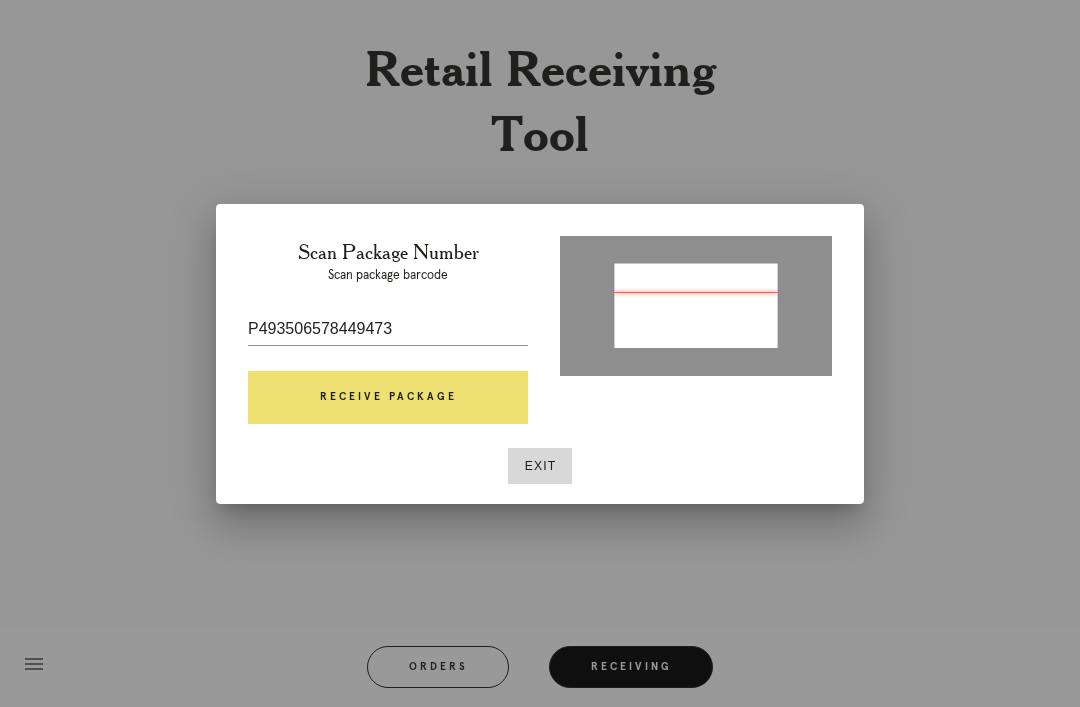 click on "Receive Package" at bounding box center (388, 398) 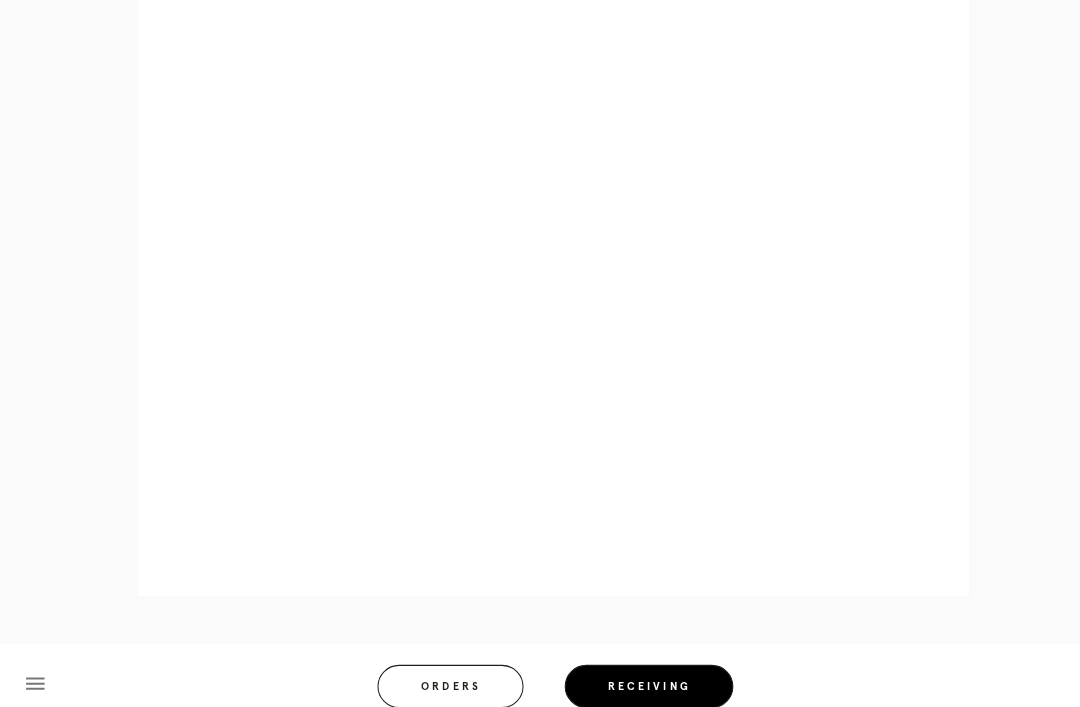 scroll, scrollTop: 879, scrollLeft: 0, axis: vertical 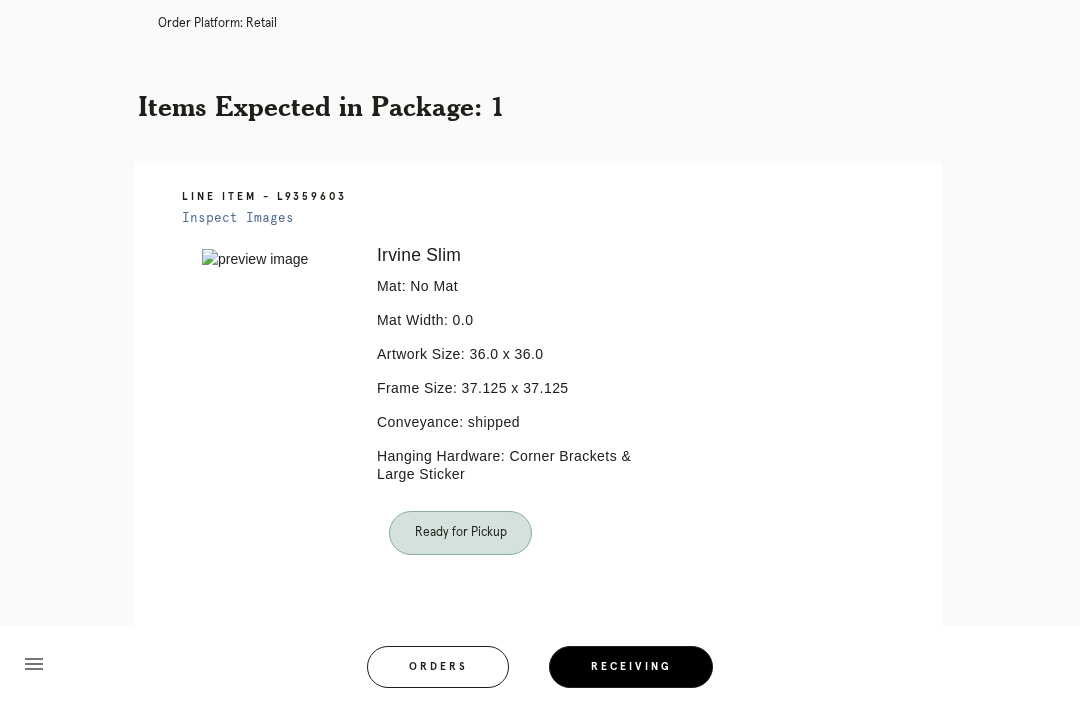 click on "Orders" at bounding box center [438, 667] 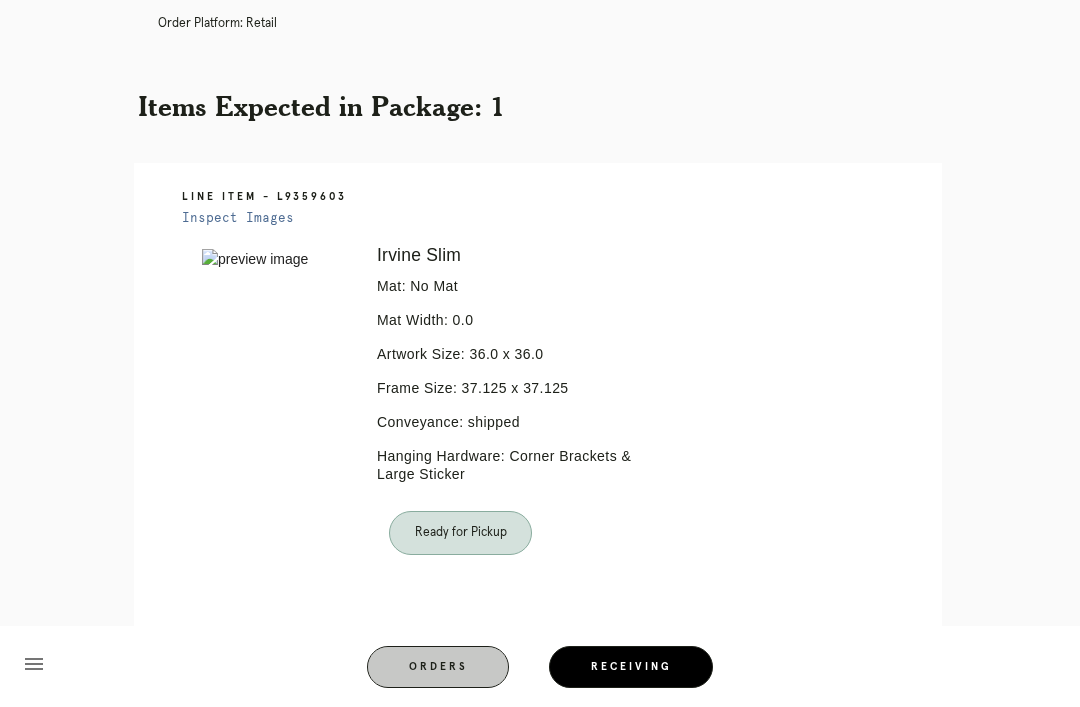 scroll, scrollTop: 64, scrollLeft: 0, axis: vertical 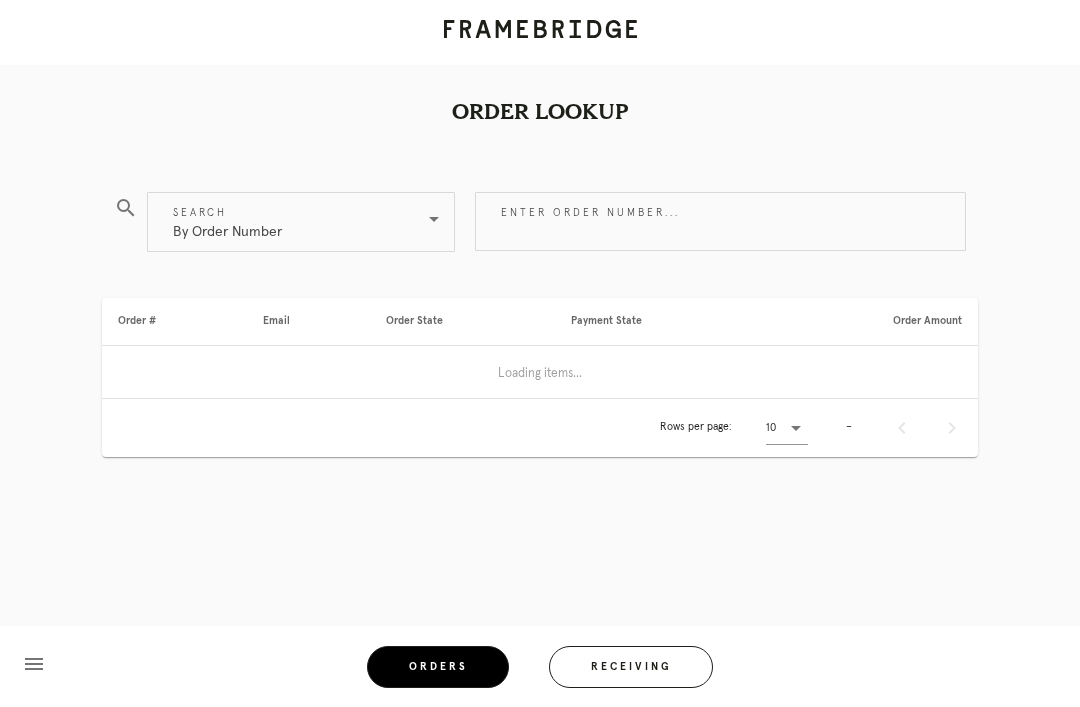 click on "Receiving" at bounding box center (631, 667) 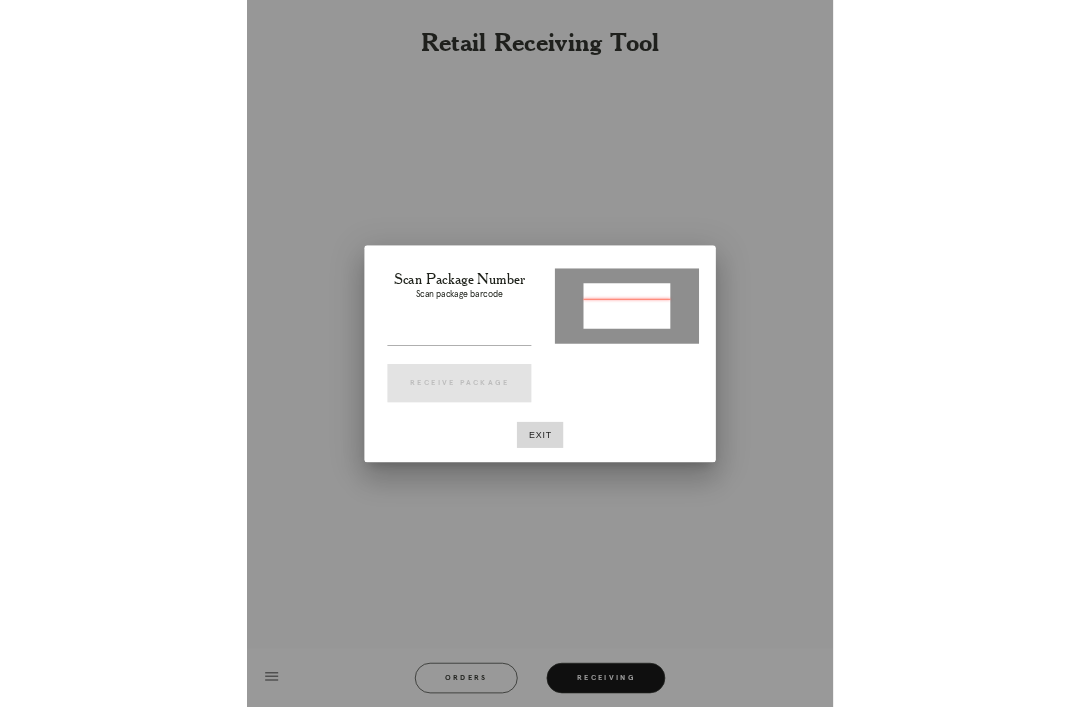 scroll, scrollTop: 64, scrollLeft: 0, axis: vertical 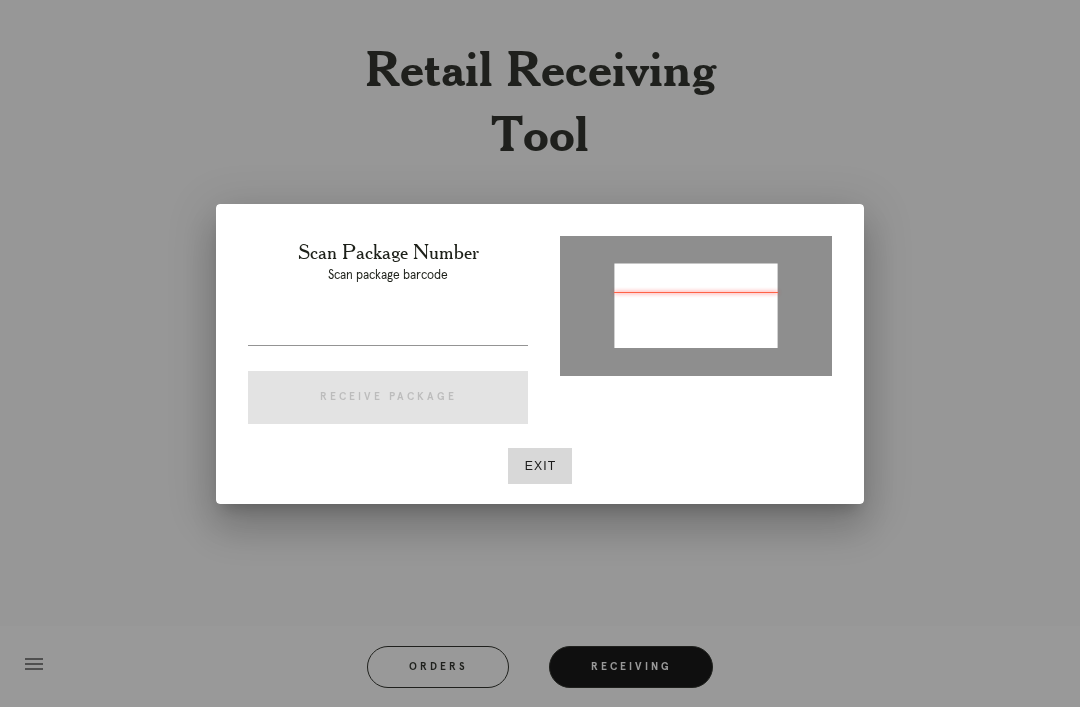 click at bounding box center [540, 353] 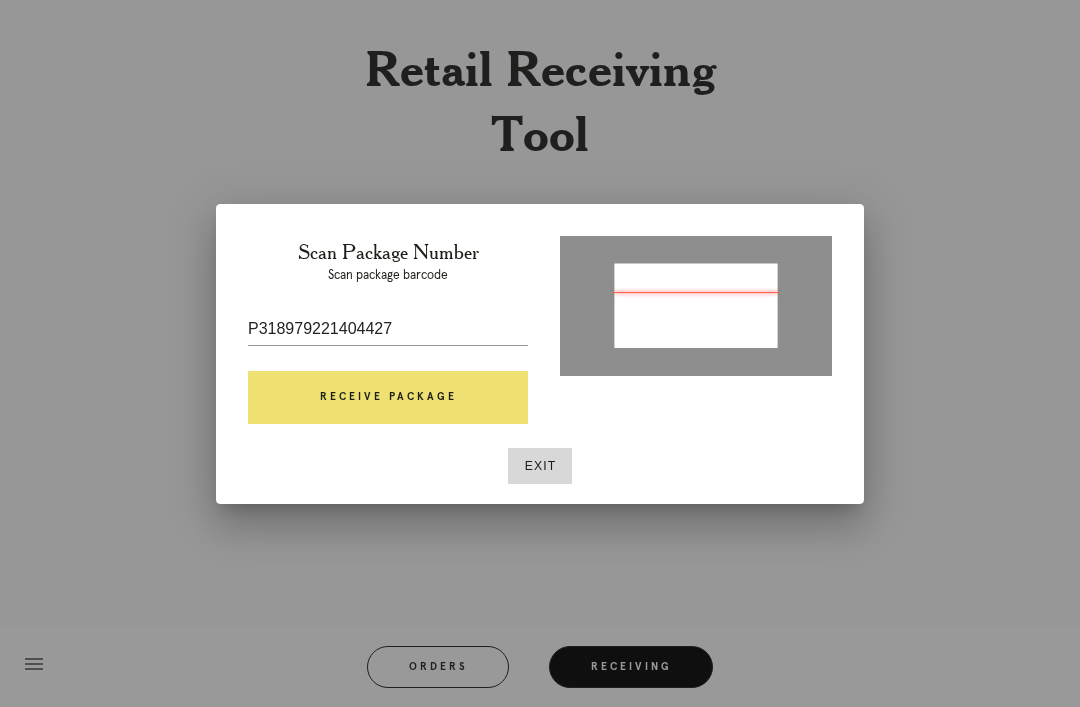 click on "Receive Package" at bounding box center [388, 398] 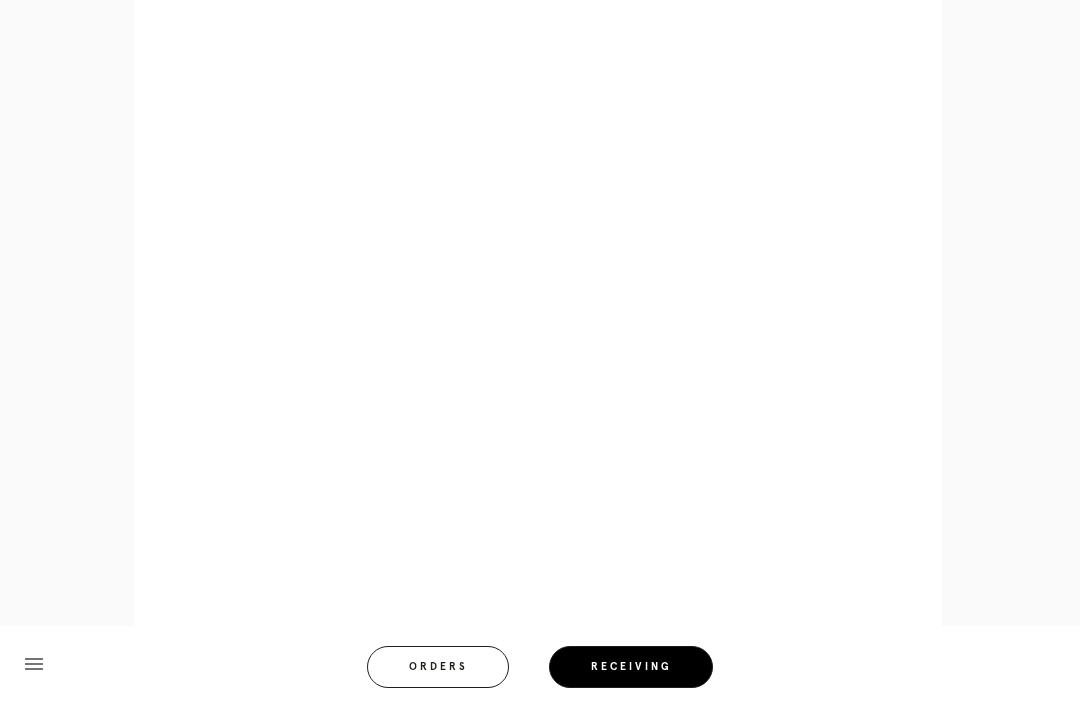 scroll, scrollTop: 910, scrollLeft: 0, axis: vertical 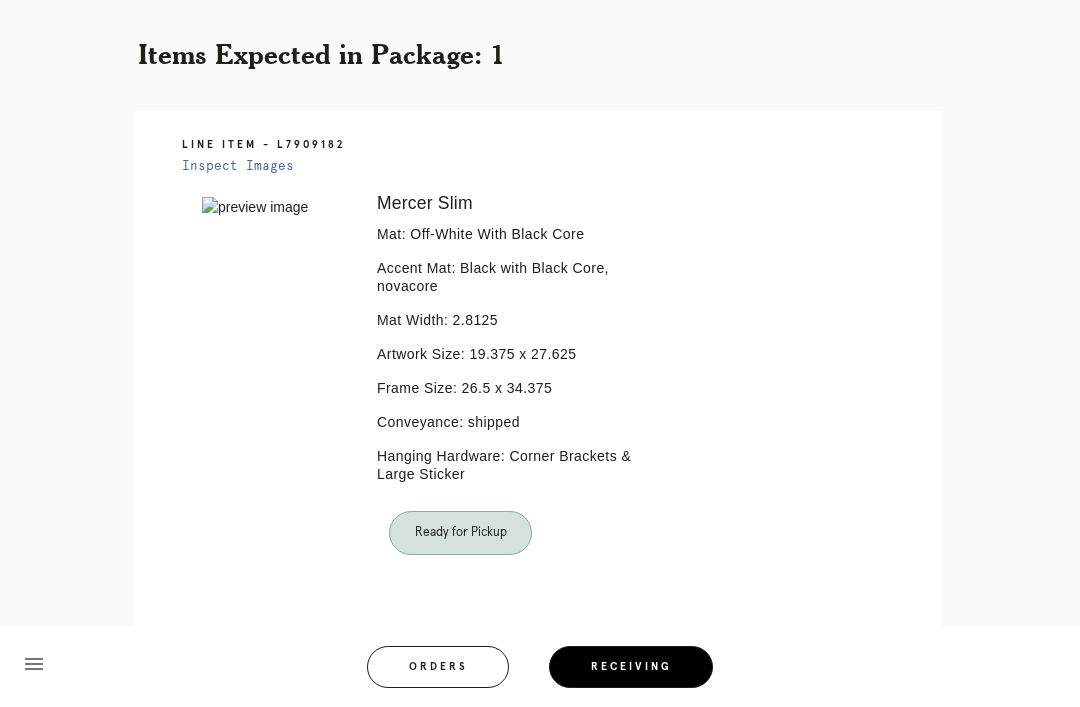 click on "Orders" at bounding box center [438, 667] 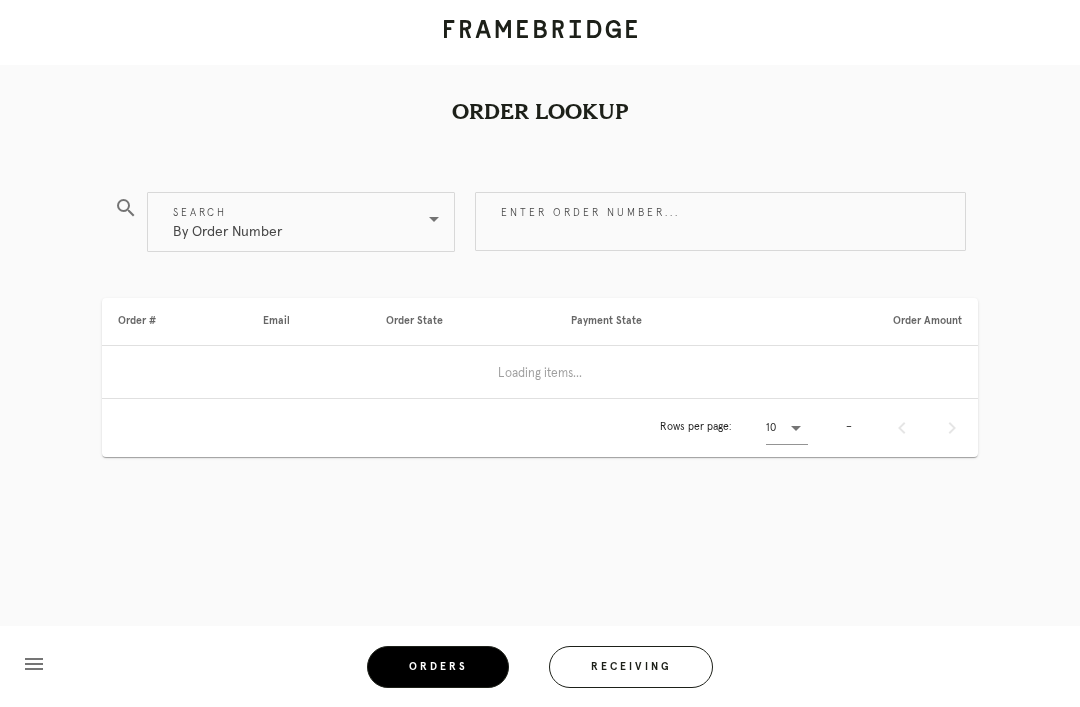 scroll, scrollTop: 0, scrollLeft: 0, axis: both 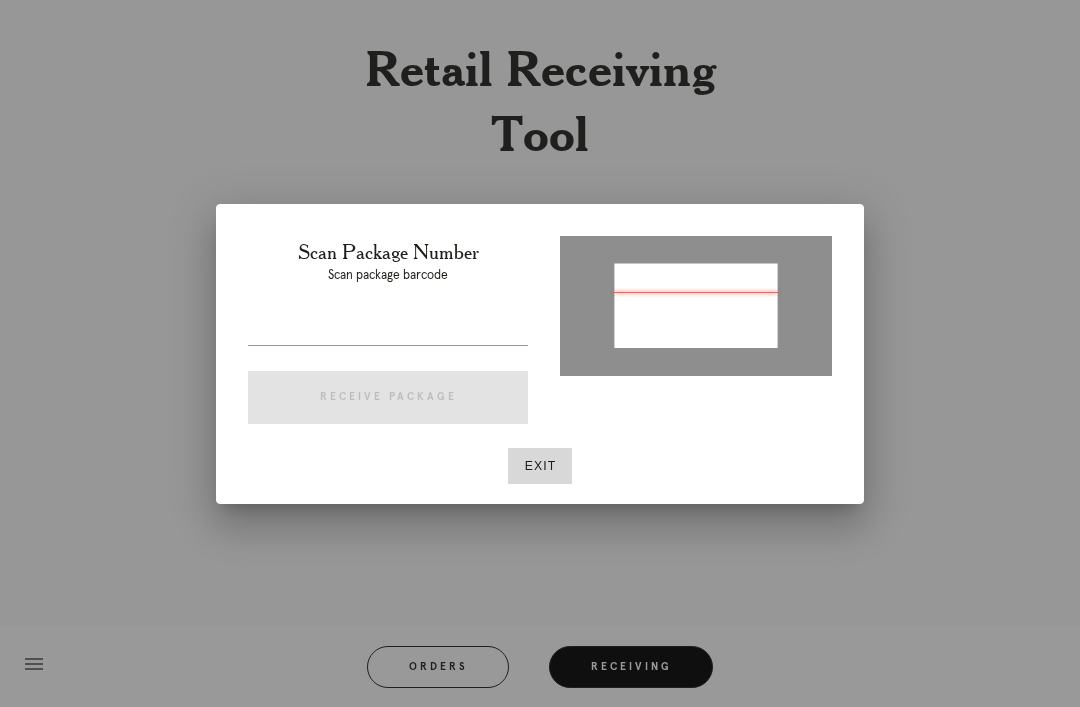 type on "P231334905081425" 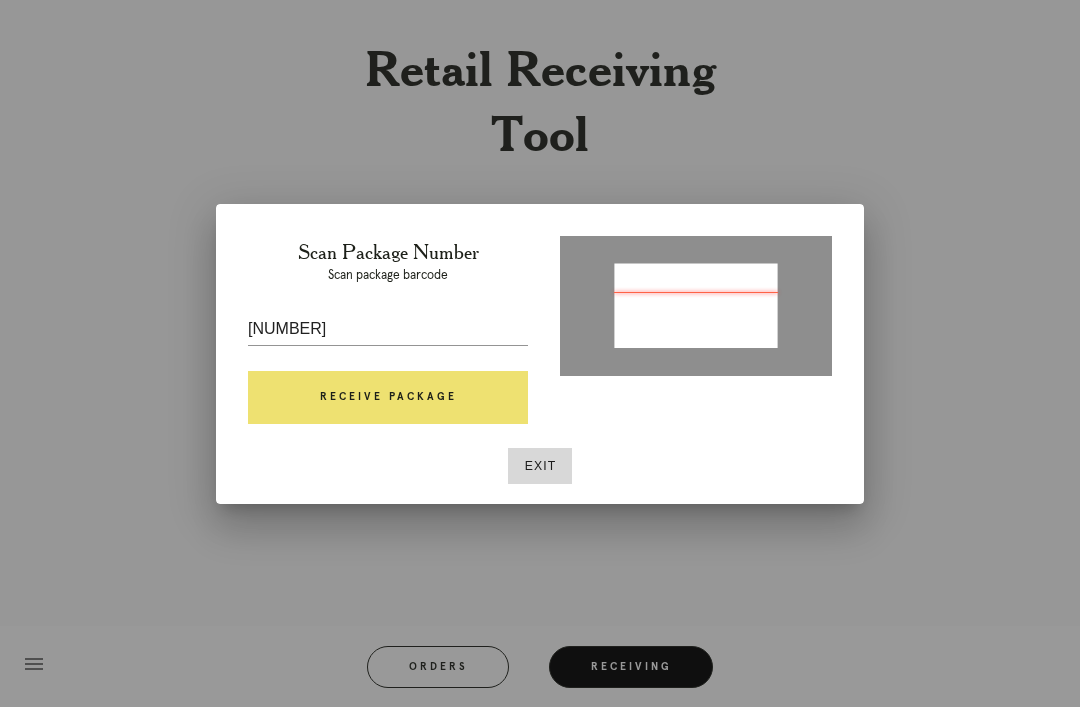 click on "Receive Package" at bounding box center (388, 398) 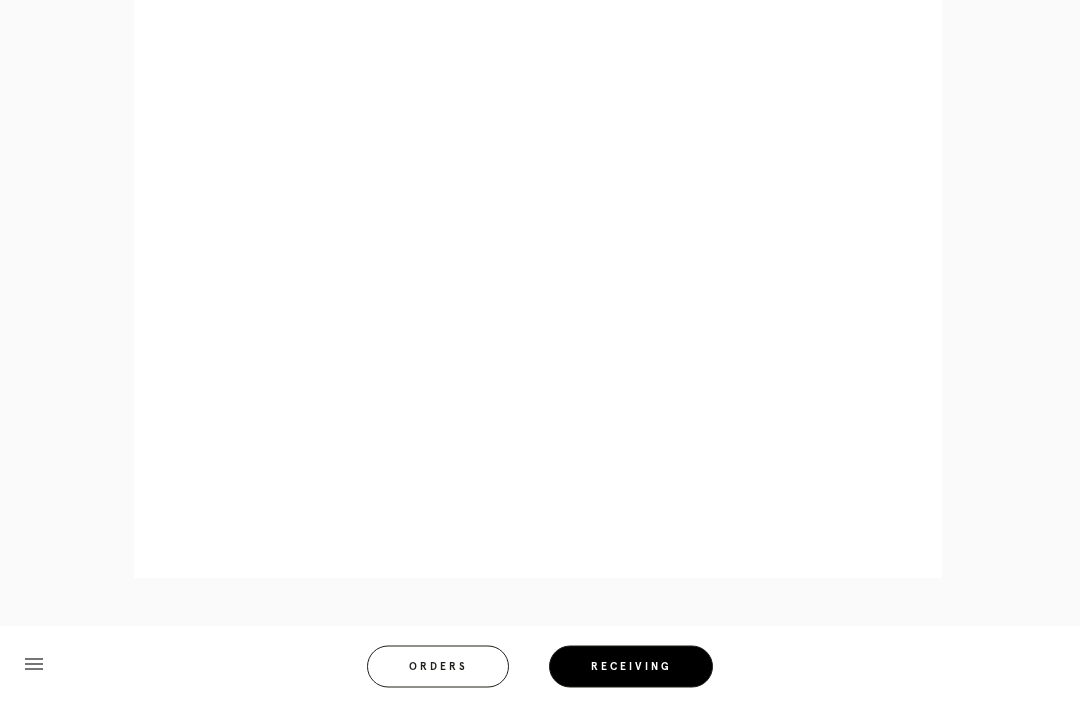 scroll, scrollTop: 946, scrollLeft: 0, axis: vertical 